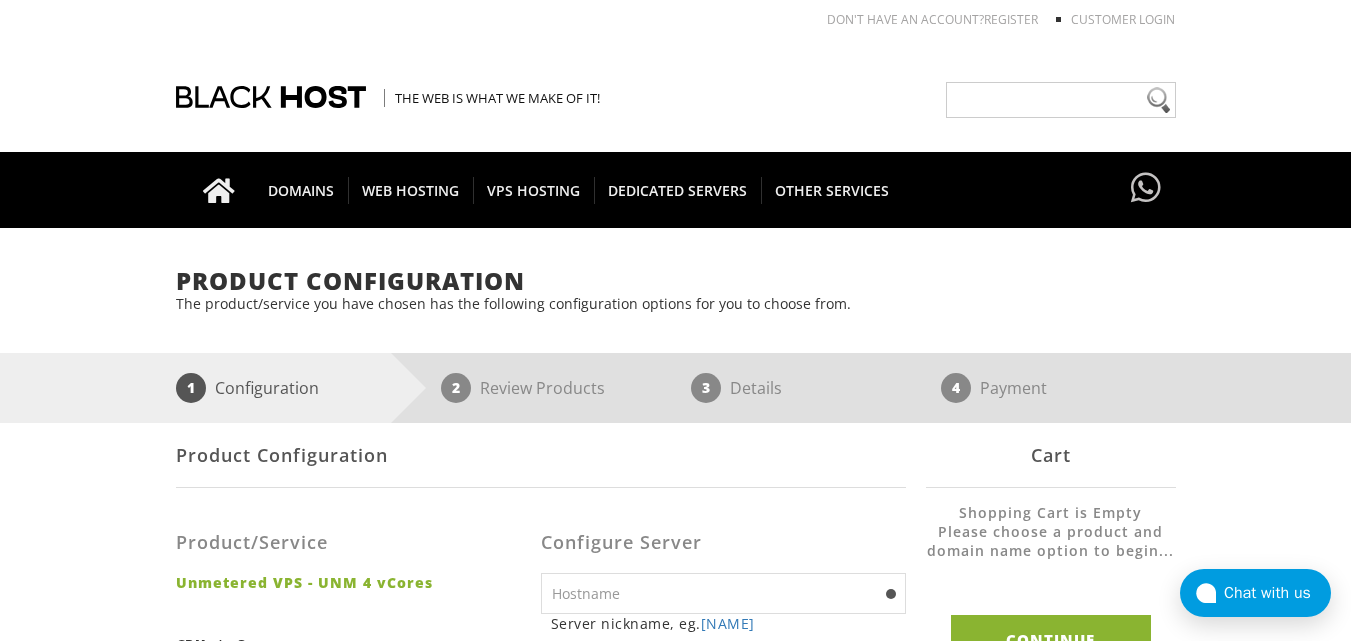 scroll, scrollTop: 0, scrollLeft: 0, axis: both 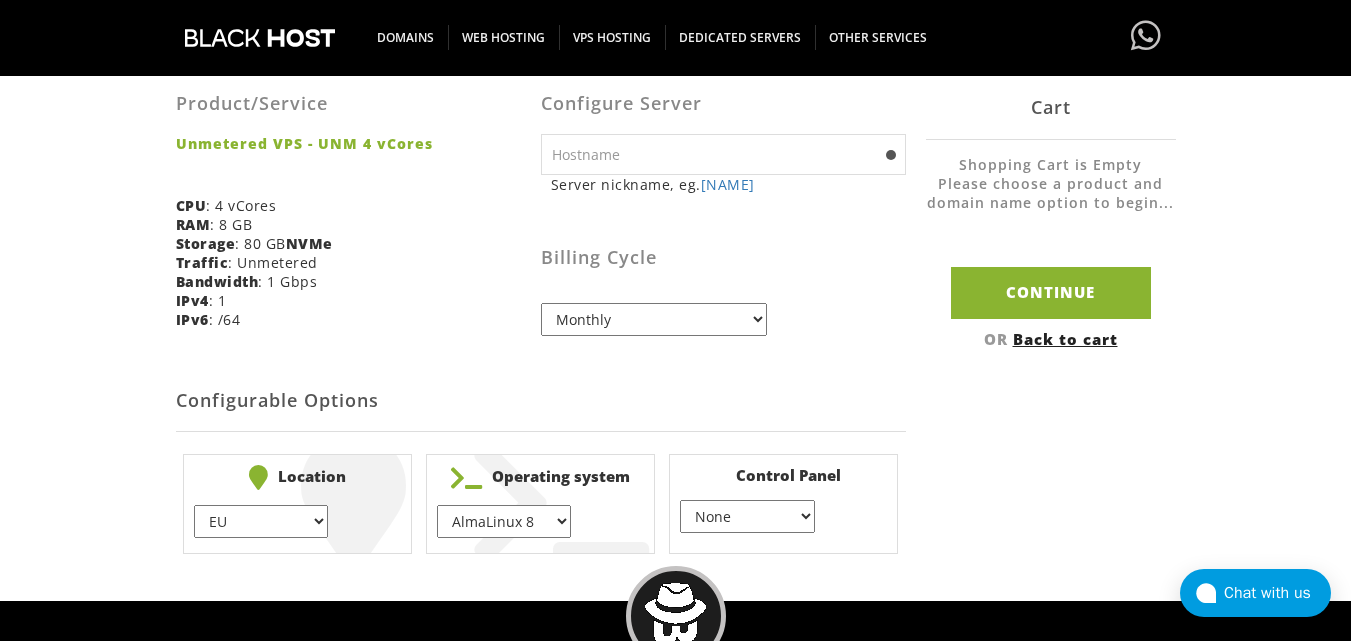 click at bounding box center [723, 154] 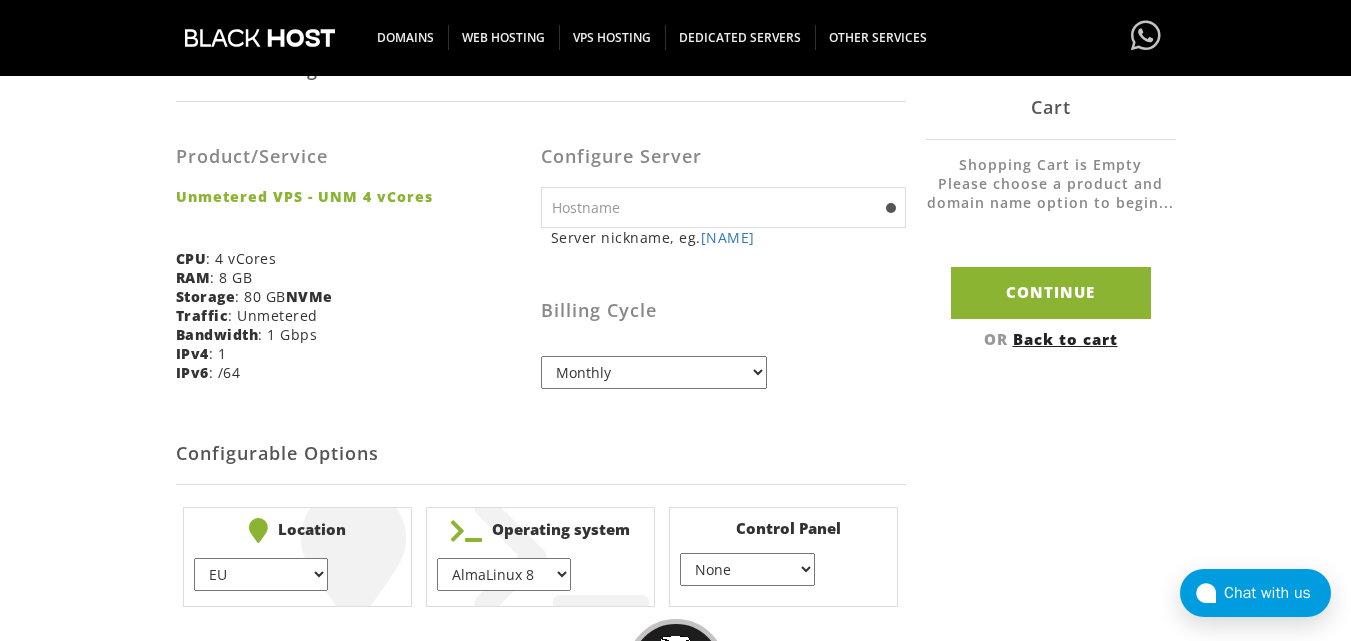 scroll, scrollTop: 368, scrollLeft: 0, axis: vertical 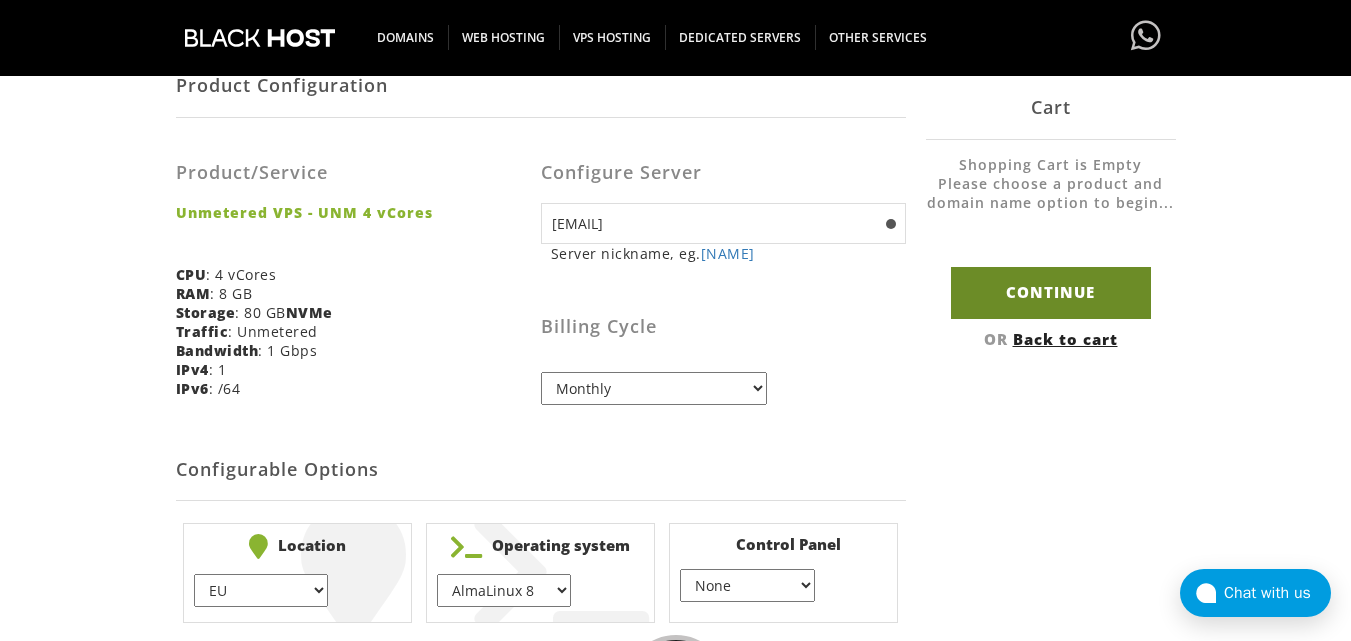 type on "[EMAIL]" 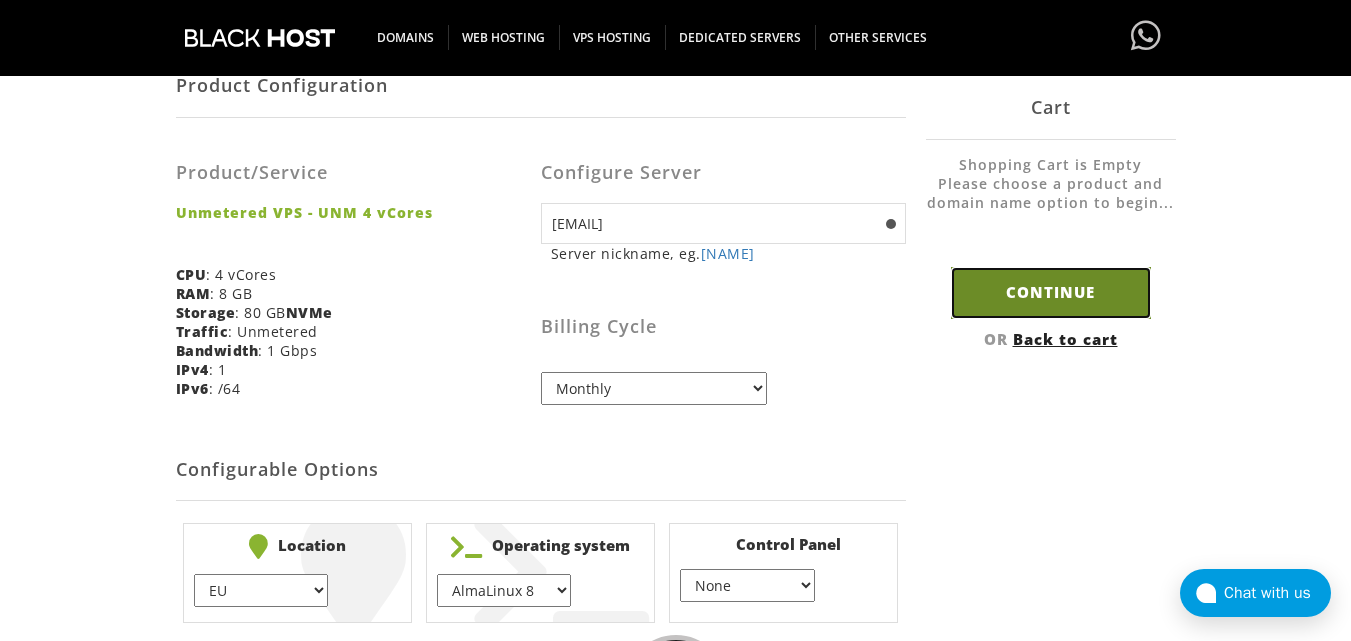 click on "Continue" at bounding box center [1051, 292] 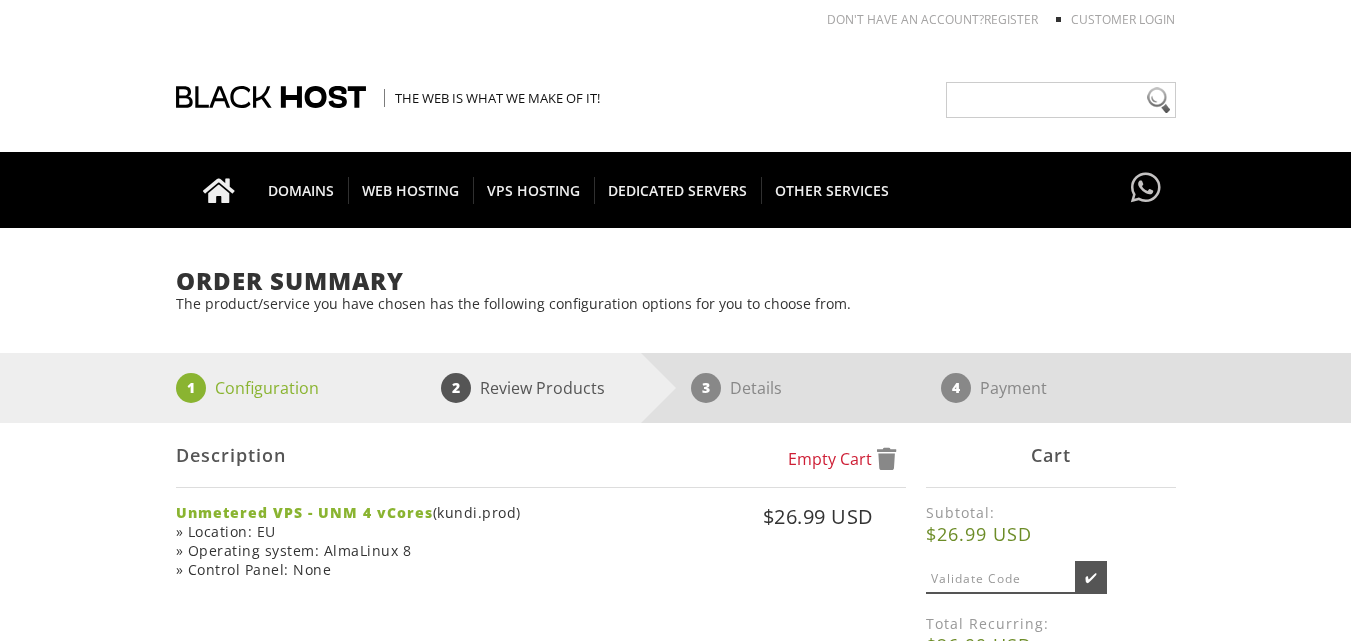 scroll, scrollTop: 0, scrollLeft: 0, axis: both 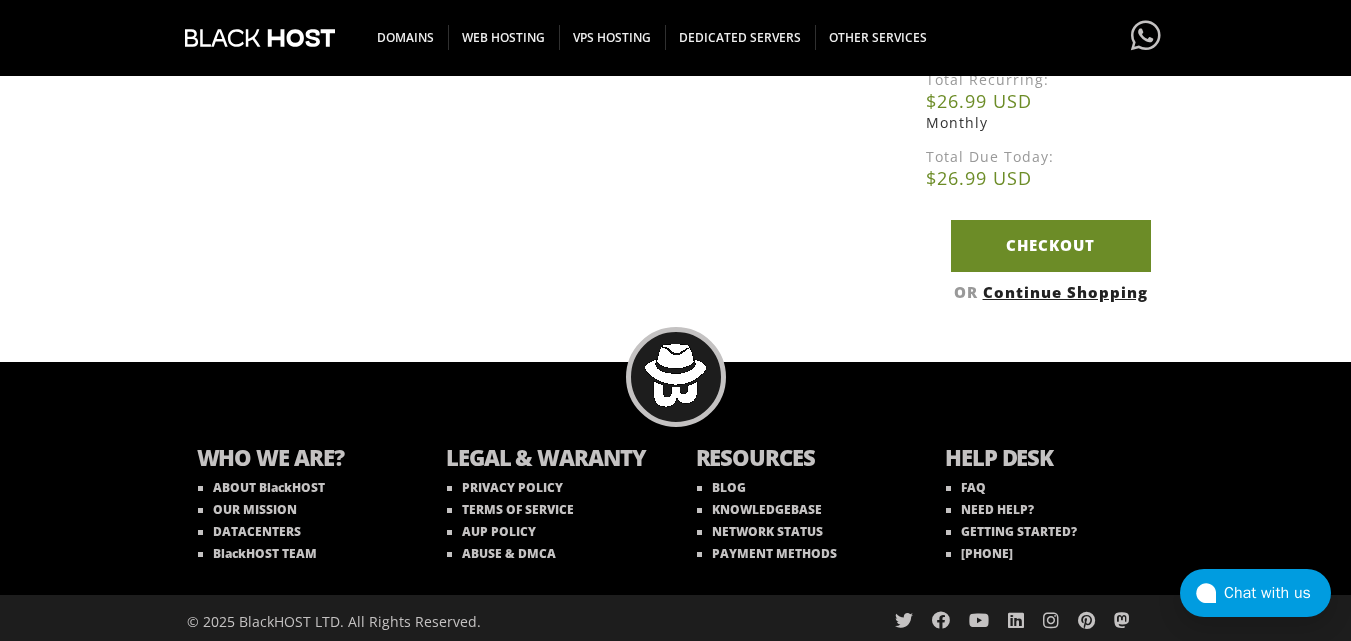 click on "Checkout" at bounding box center (1051, 245) 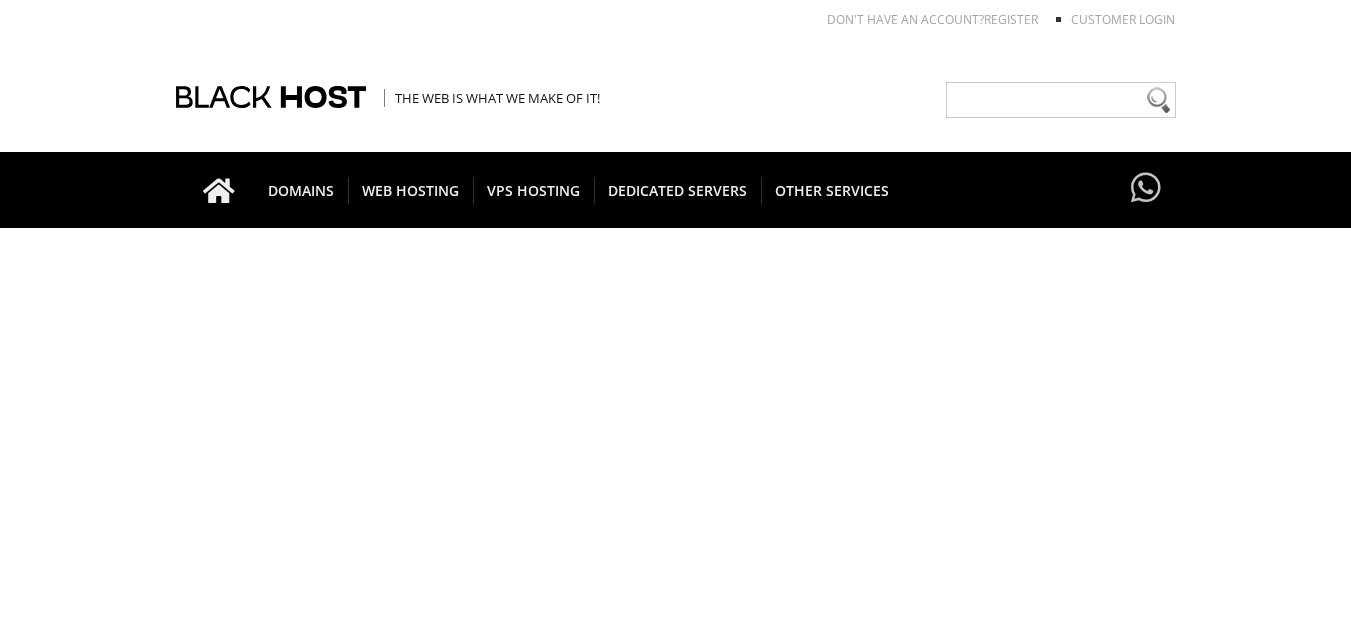 scroll, scrollTop: 0, scrollLeft: 0, axis: both 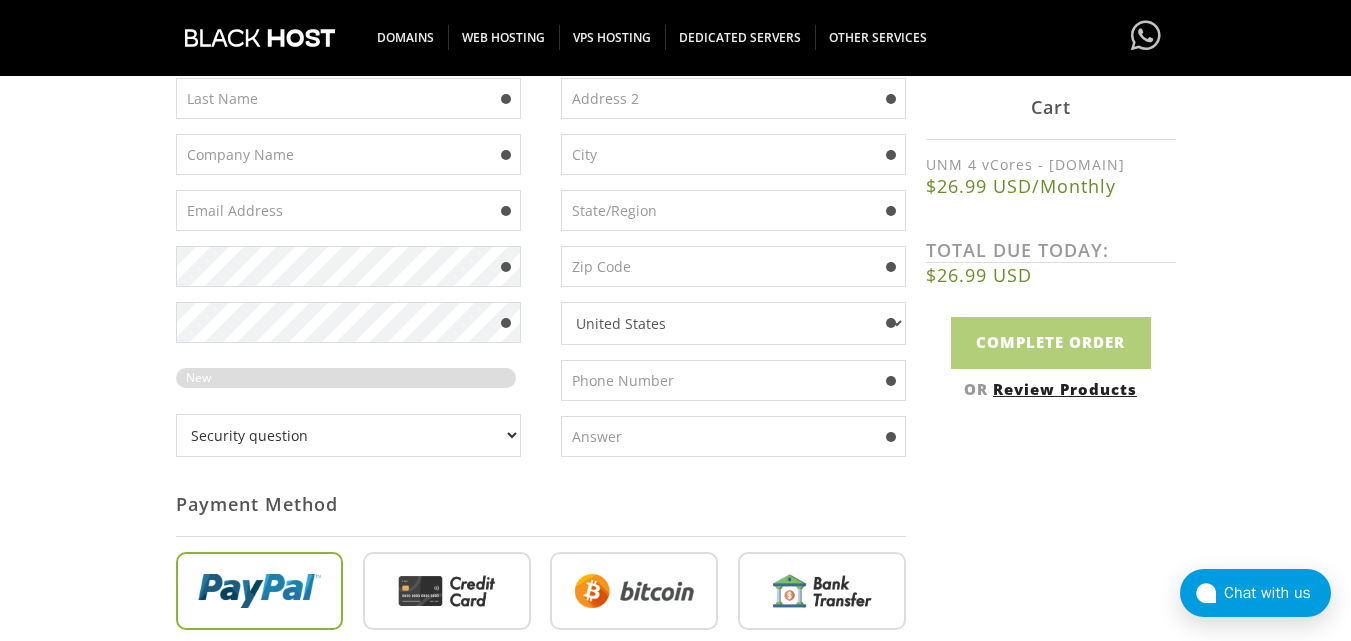 click at bounding box center (447, 595) 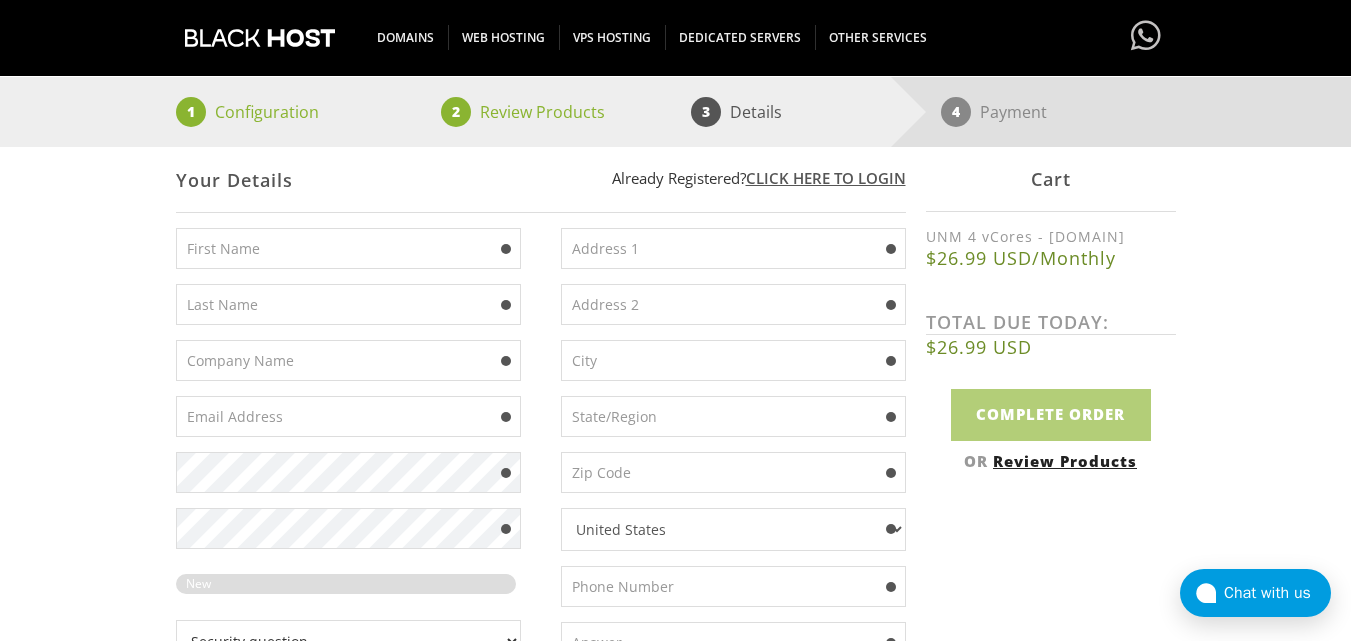 scroll, scrollTop: 271, scrollLeft: 0, axis: vertical 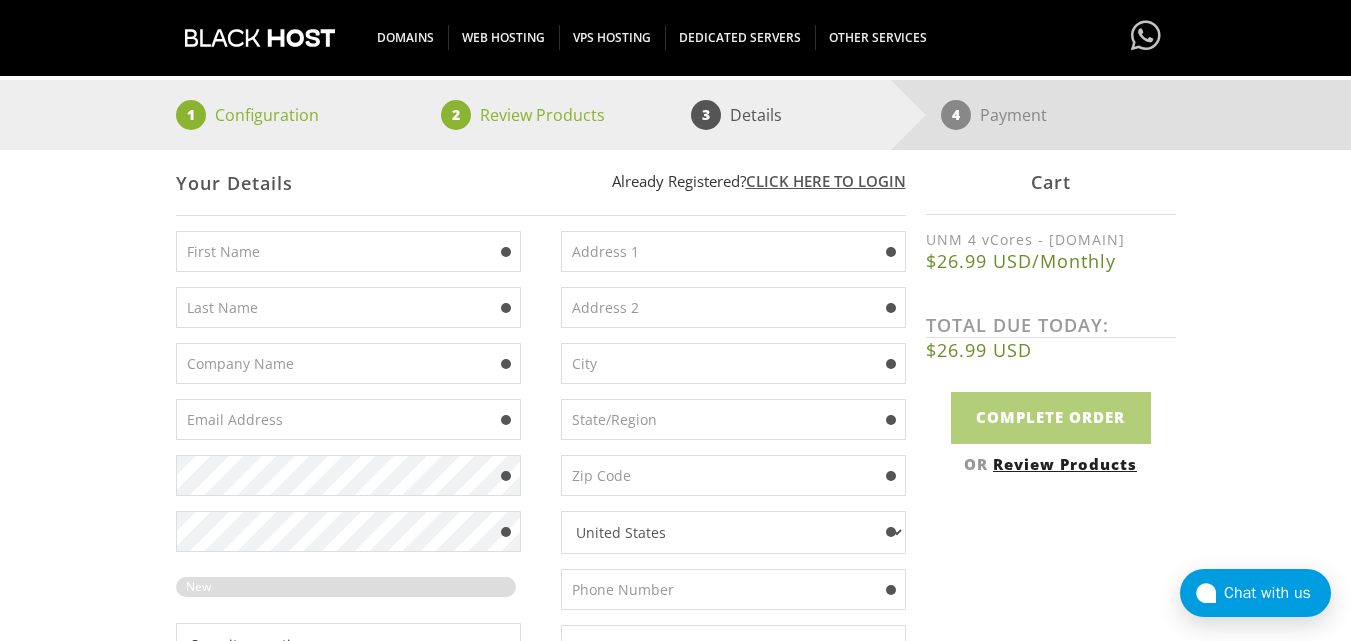 click at bounding box center [348, 251] 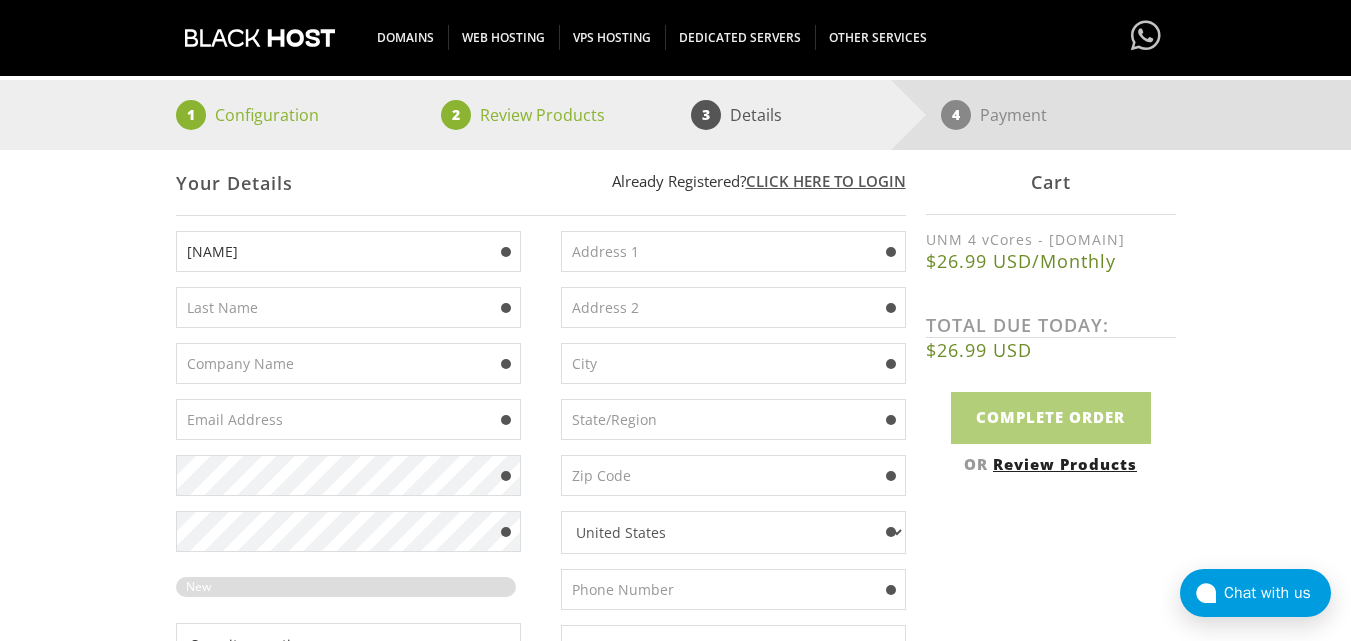 type on "[NAME]" 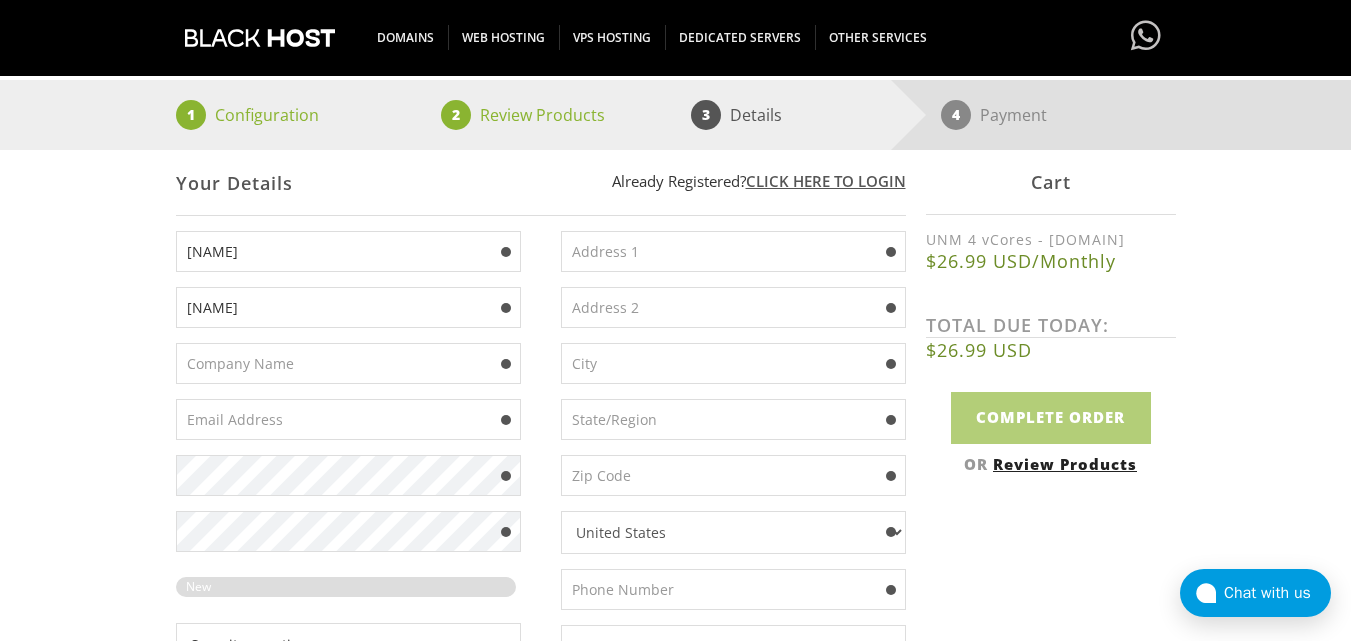type on "[NAME]" 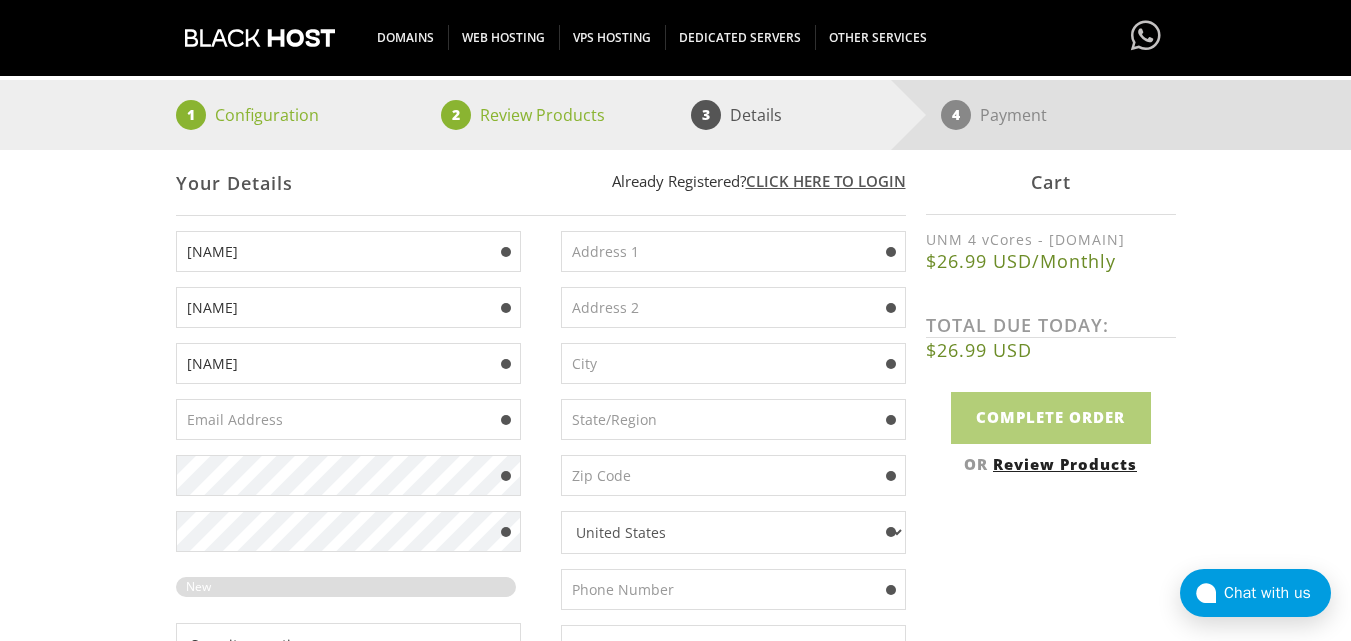 type on "[NAME]" 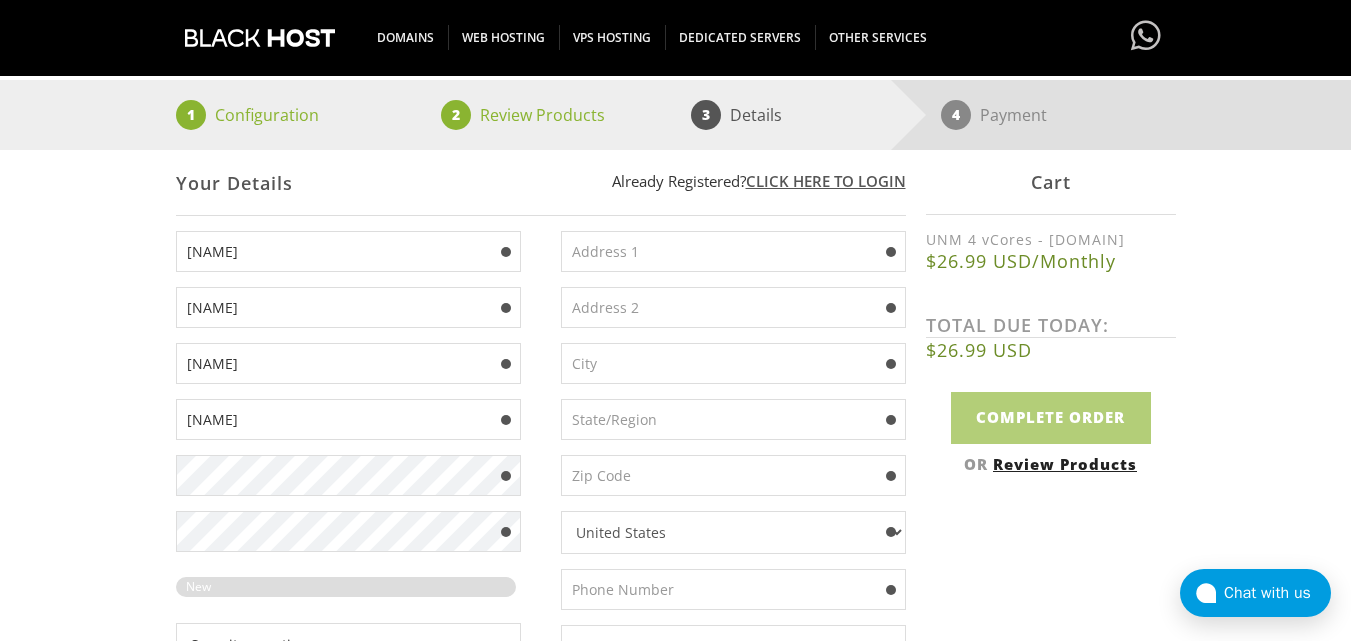 type on "[EMAIL]" 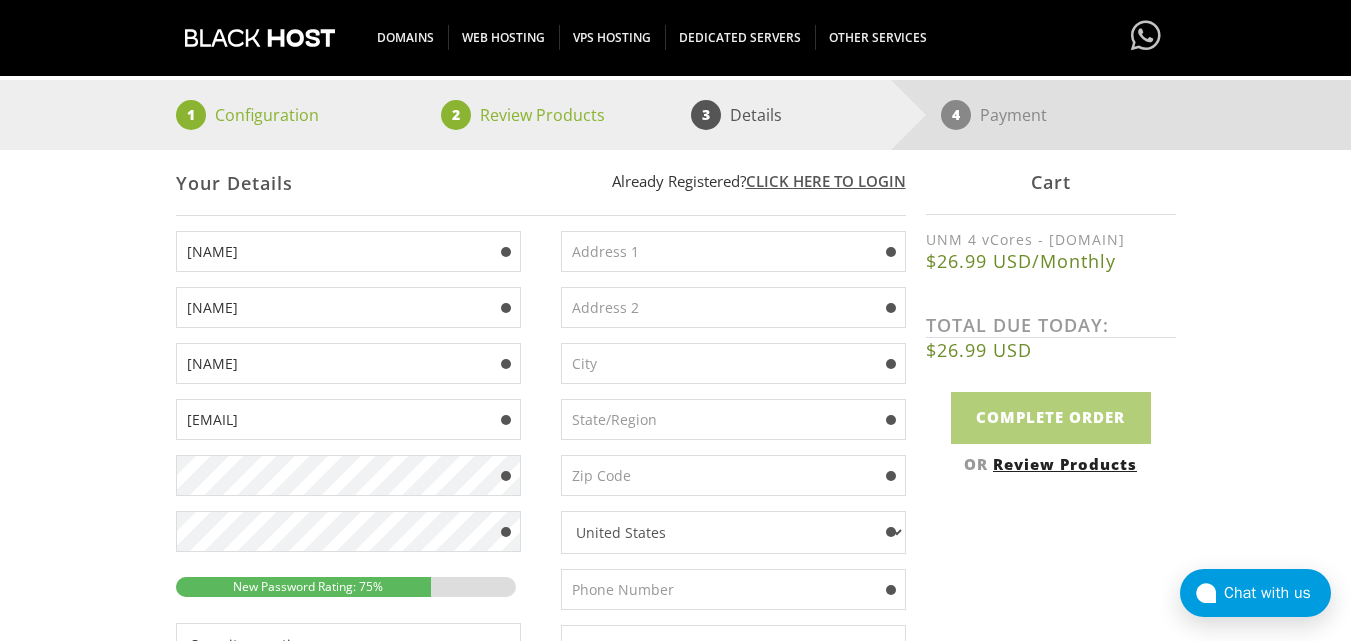 click at bounding box center (733, 251) 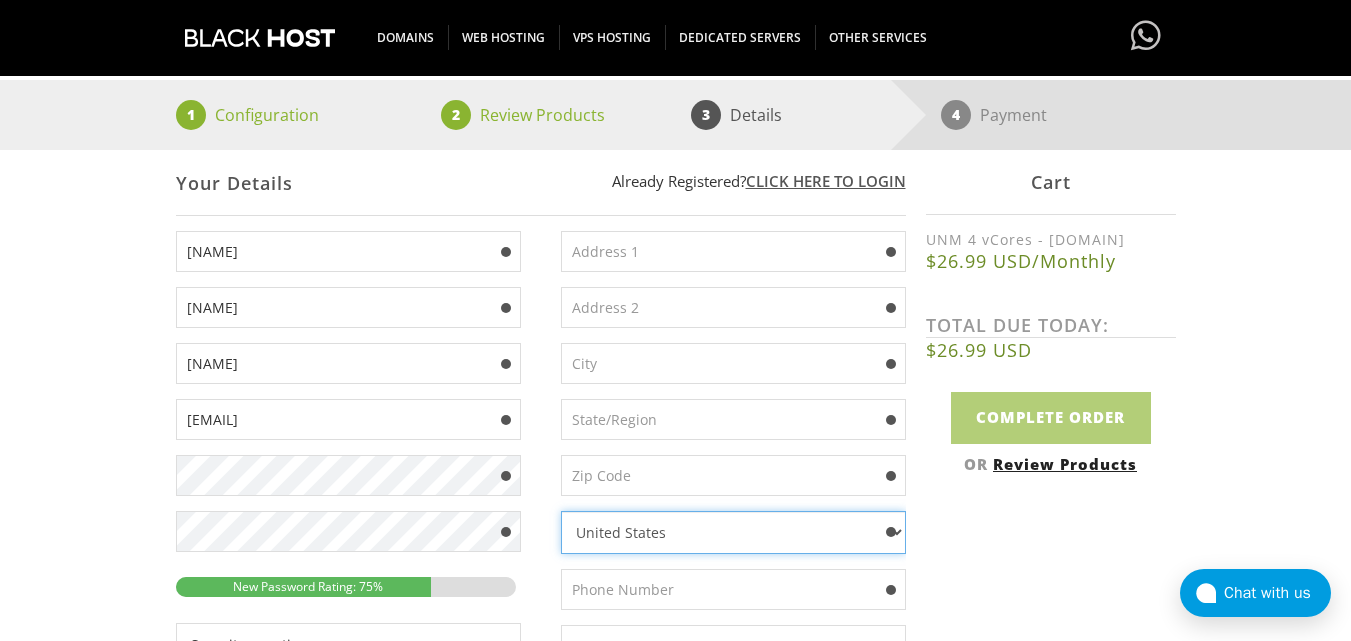 click on "Afghanistan Aland Islands Albania Algeria American Samoa Andorra Angola Anguilla Antarctica Antigua And Barbuda Argentina Armenia Aruba Australia Austria Azerbaijan Bahamas Bahrain Bangladesh Barbados Belarus Belgium Belize Benin Bermuda Bhutan Bolivia Bosnia And Herzegovina Botswana Brazil British Indian Ocean Territory Brunei Darussalam Bulgaria Burkina Faso Burundi Cambodia Cameroon Canada Cape Verde Cayman Islands Central African Republic Chad Chile China Christmas Island Cocos (Keeling) Islands Colombia Comoros Congo Congo, Democratic Republic Cook Islands Costa Rica Cote D'Ivoire Croatia Cuba Curacao Cyprus Czech Republic Denmark Djibouti Dominica Dominican Republic Ecuador Egypt El Salvador Equatorial Guinea Eritrea Estonia Ethiopia Falkland Islands (Malvinas) Faroe Islands Fiji Finland France French Guiana French Polynesia French Southern Territories Gabon Gambia Georgia Germany Ghana Gibraltar Greece Greenland Grenada Guadeloupe Guam Guatemala Guernsey Guinea Guinea-Bissau Guyana Haiti Honduras India" at bounding box center (733, 532) 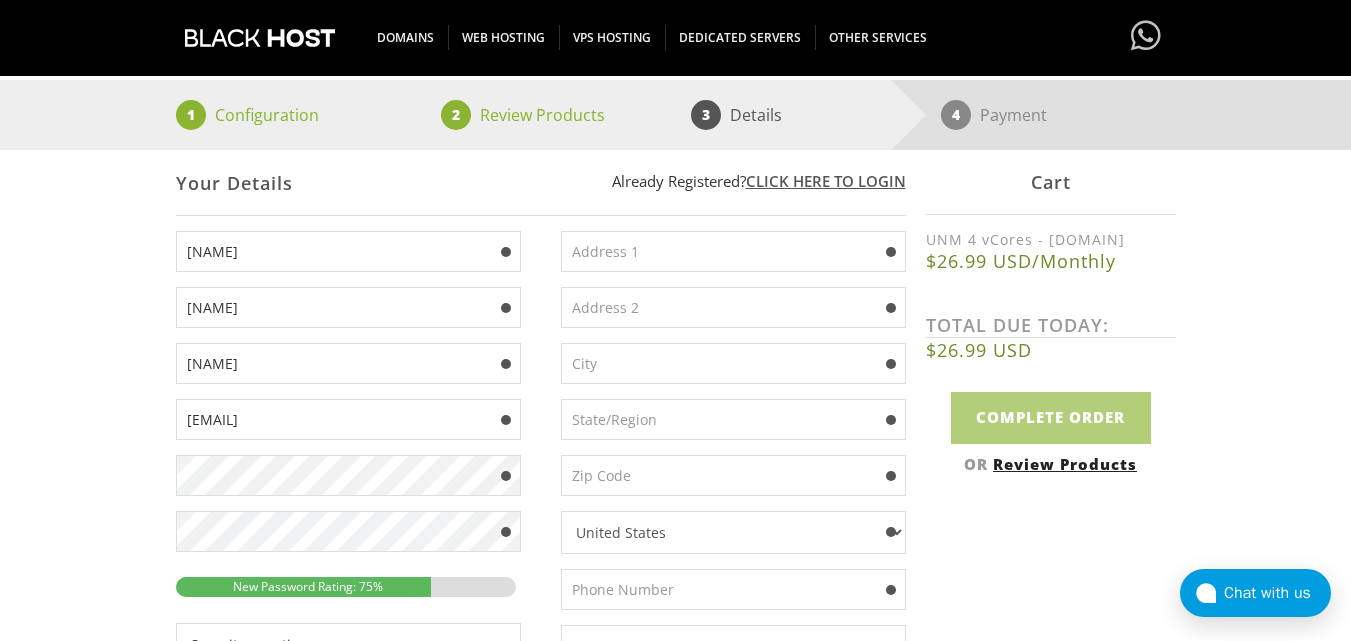 click at bounding box center (733, 251) 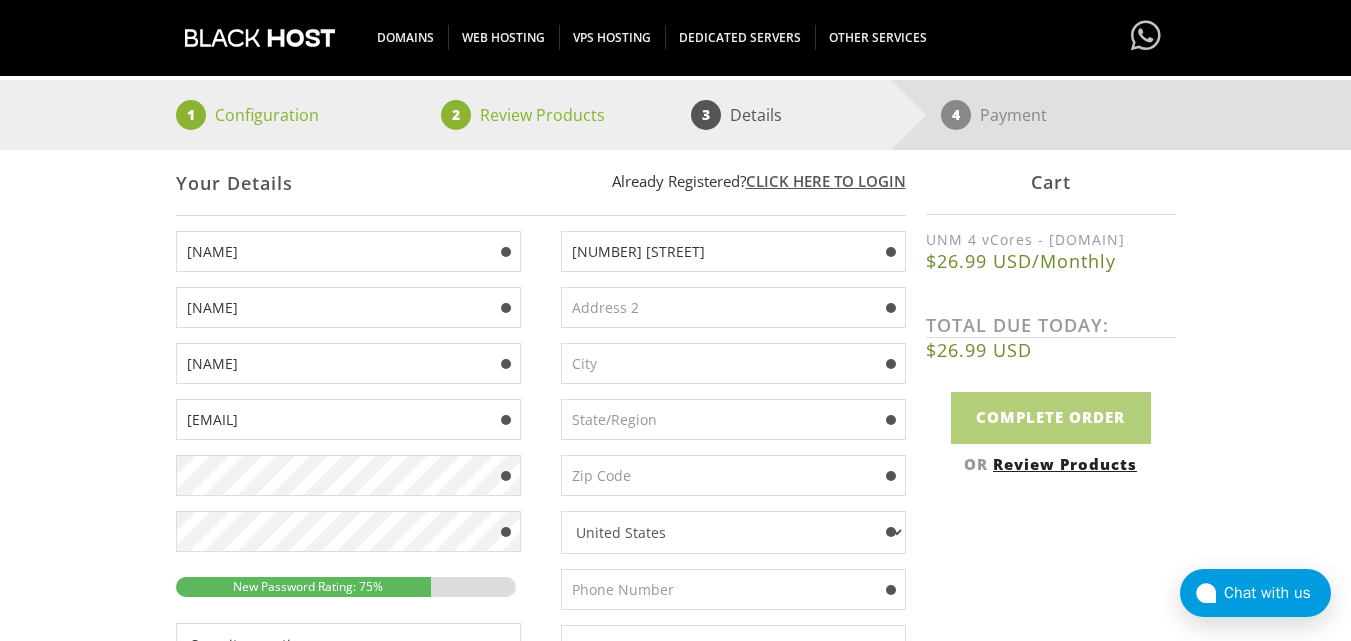 click on "[NUMBER] [STREET]" at bounding box center [733, 251] 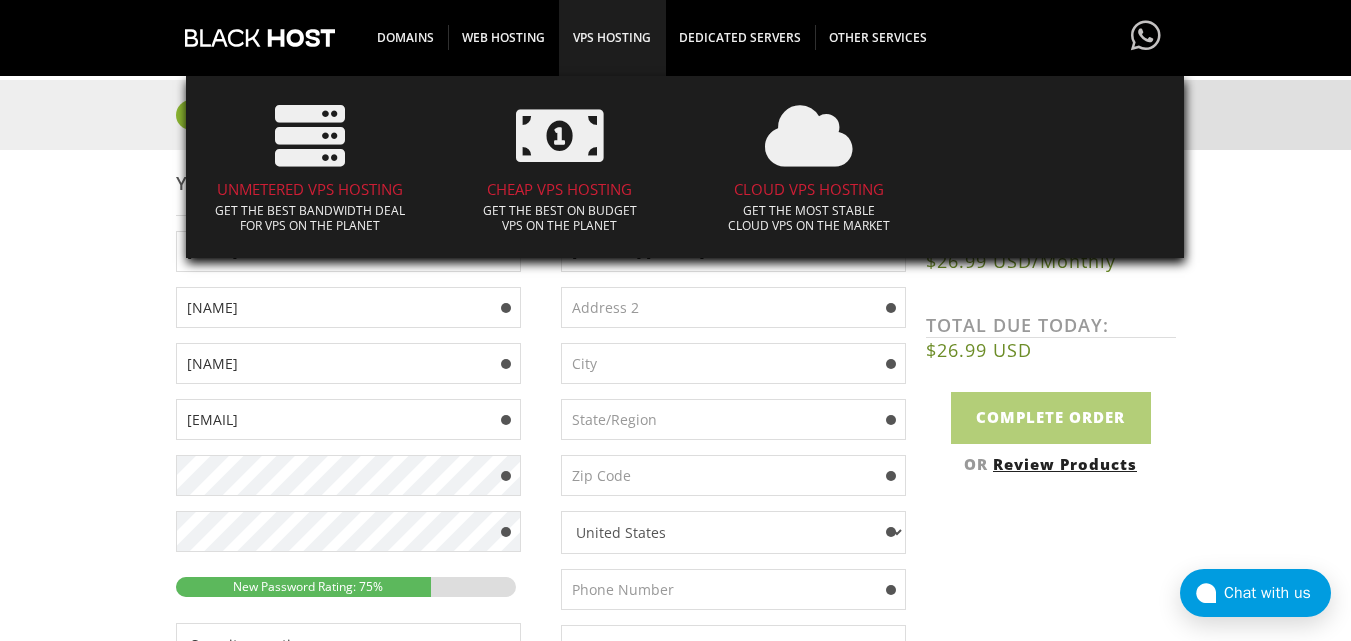 type on "[NUMBER] [STREET]" 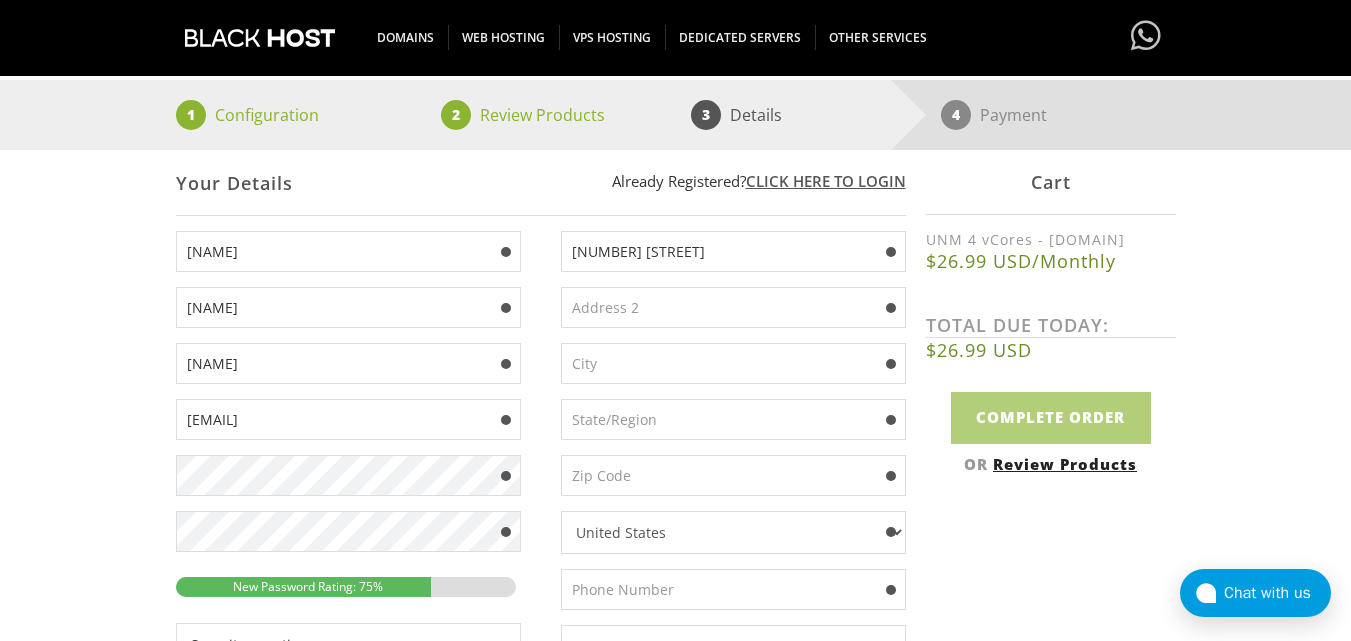 click at bounding box center (733, 307) 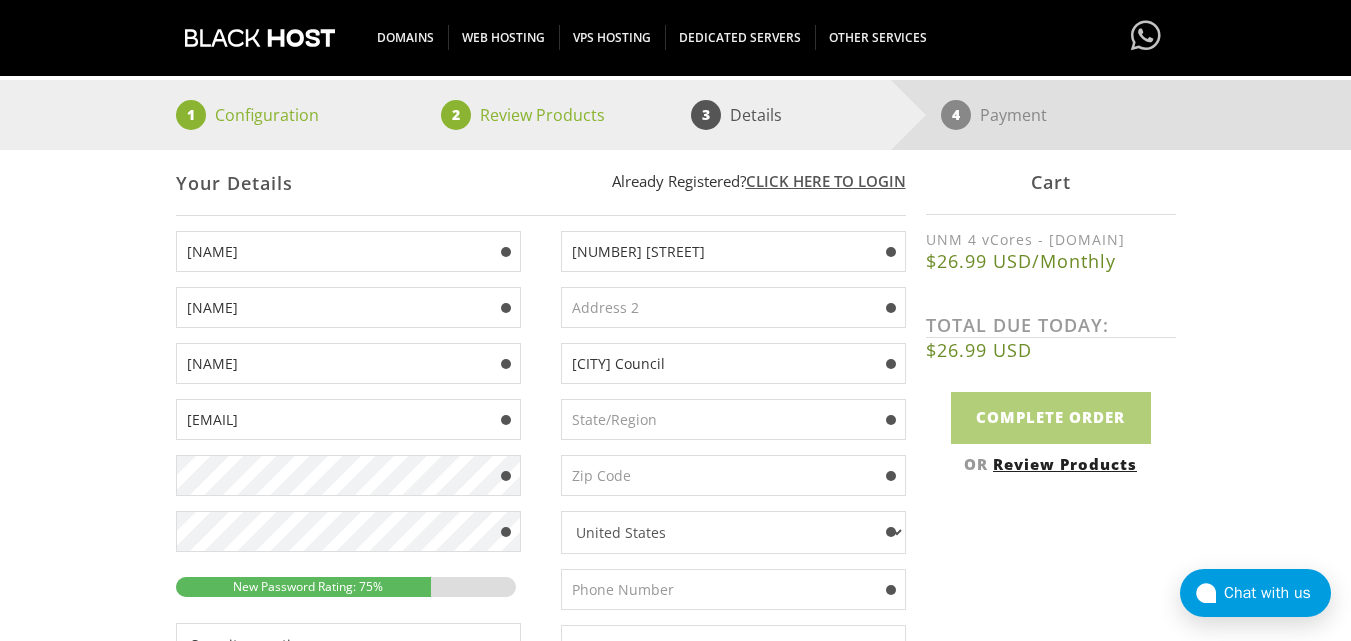 click on "[CITY] Council" at bounding box center [733, 363] 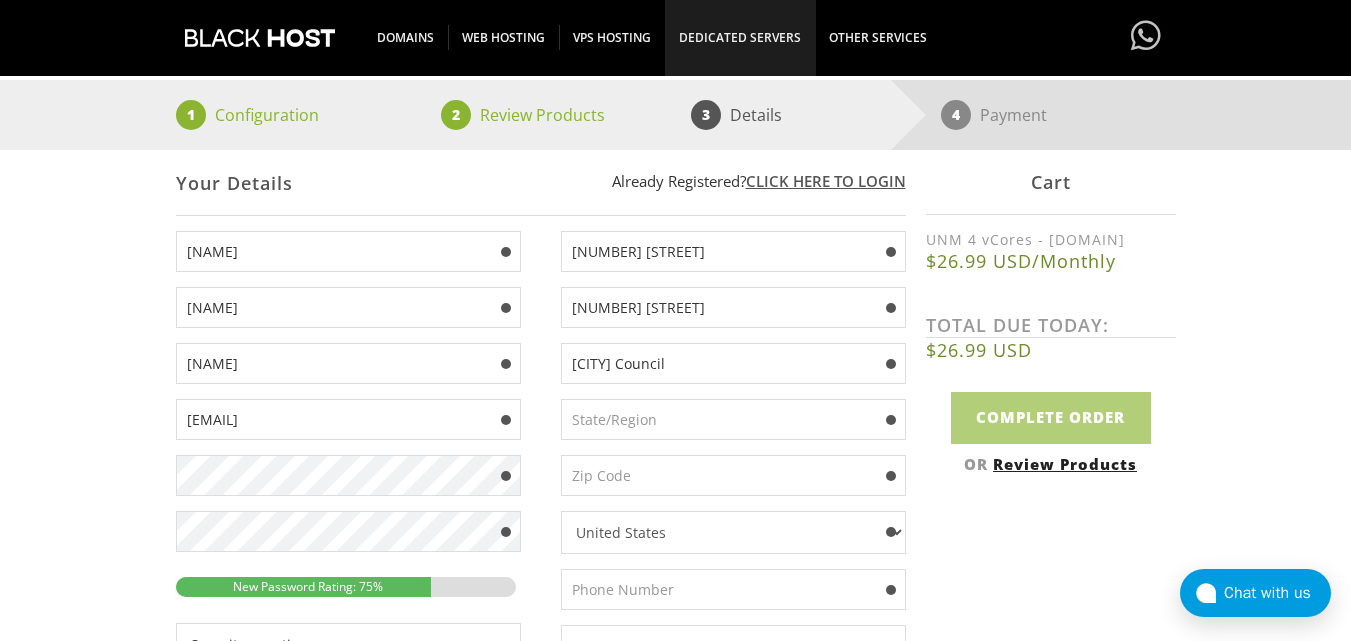 type on "[NUMBER] [STREET]" 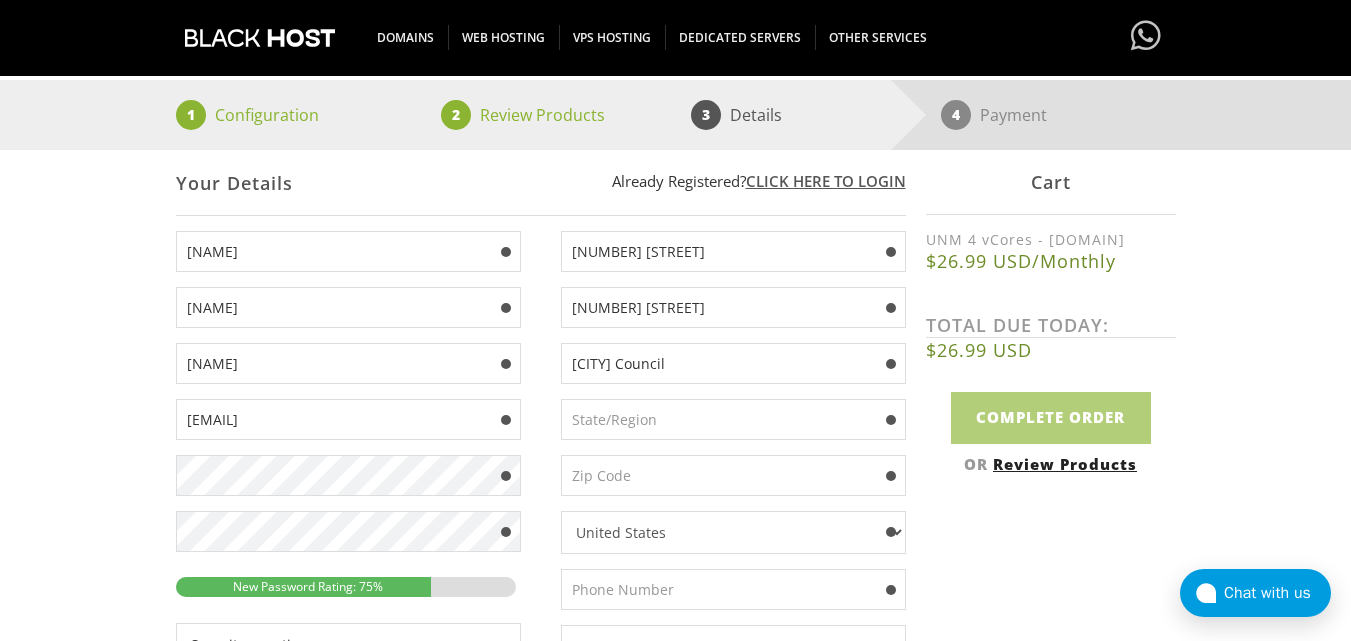 click at bounding box center (733, 419) 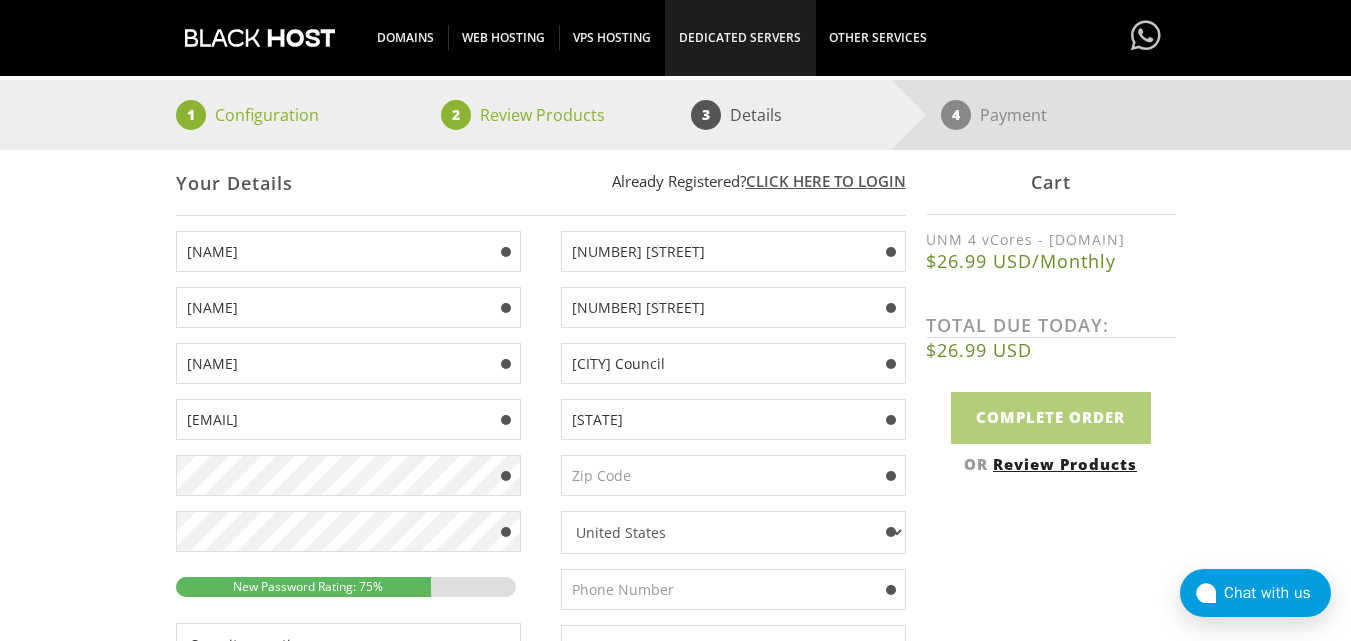 type on "[STATE]" 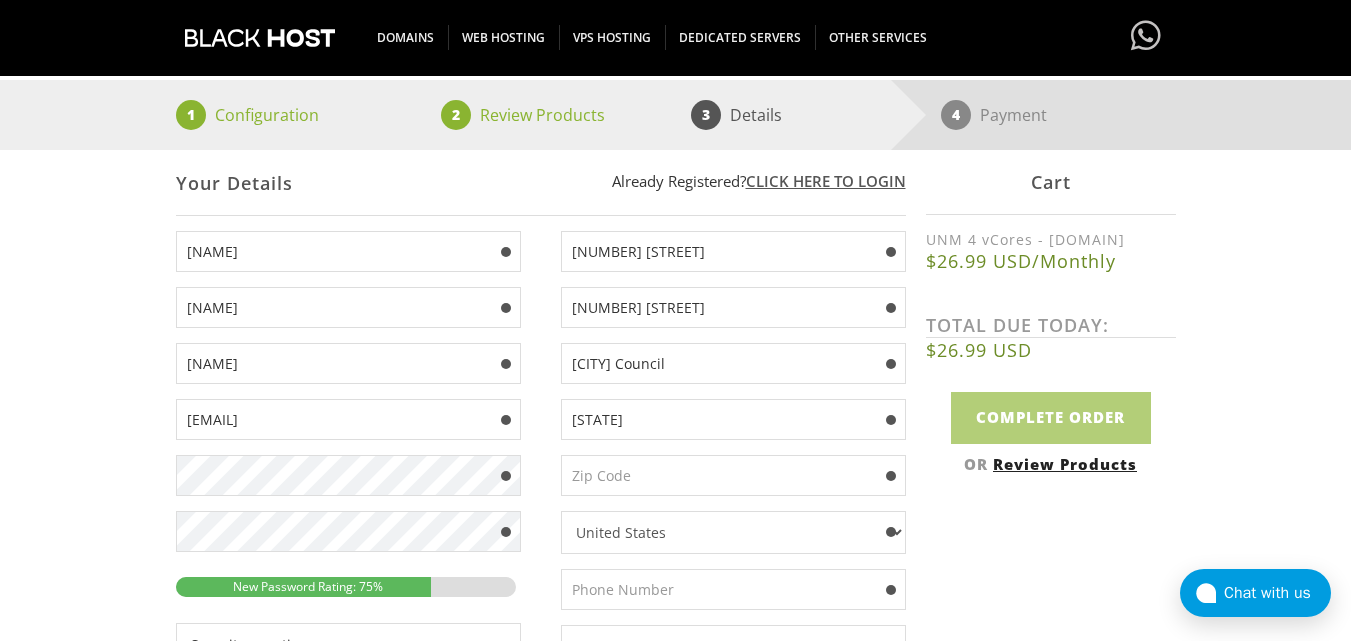 click at bounding box center (733, 475) 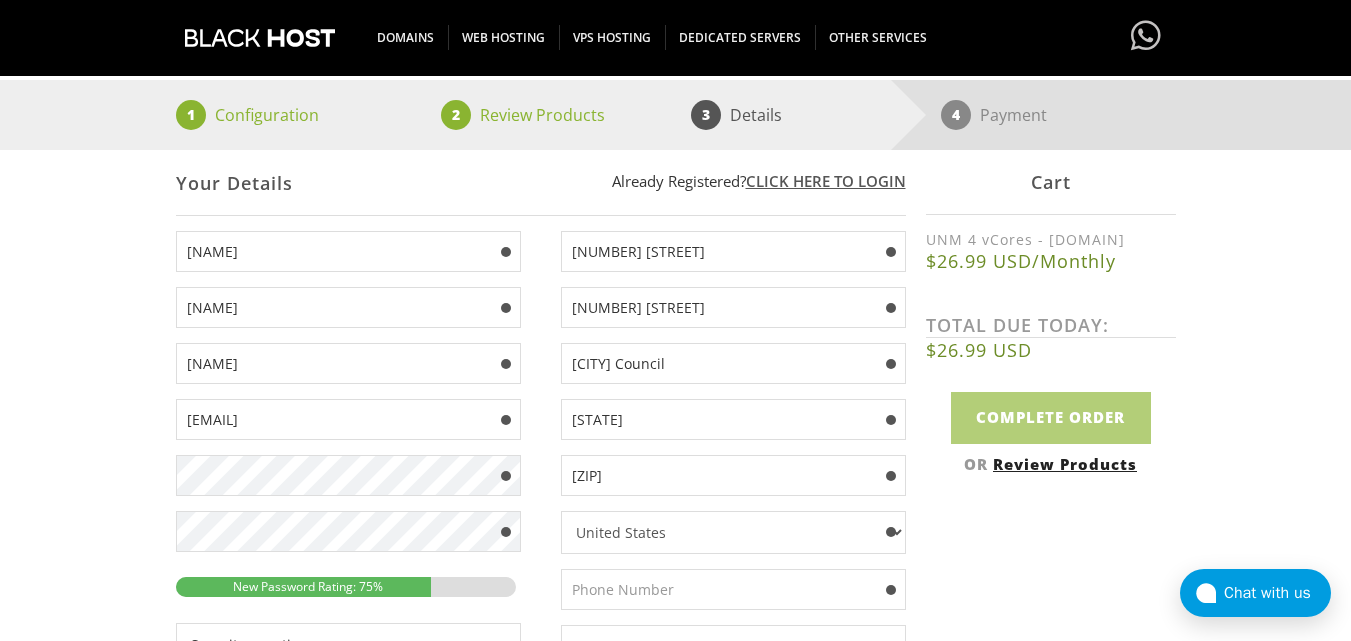 click on "[ZIP]" at bounding box center [733, 475] 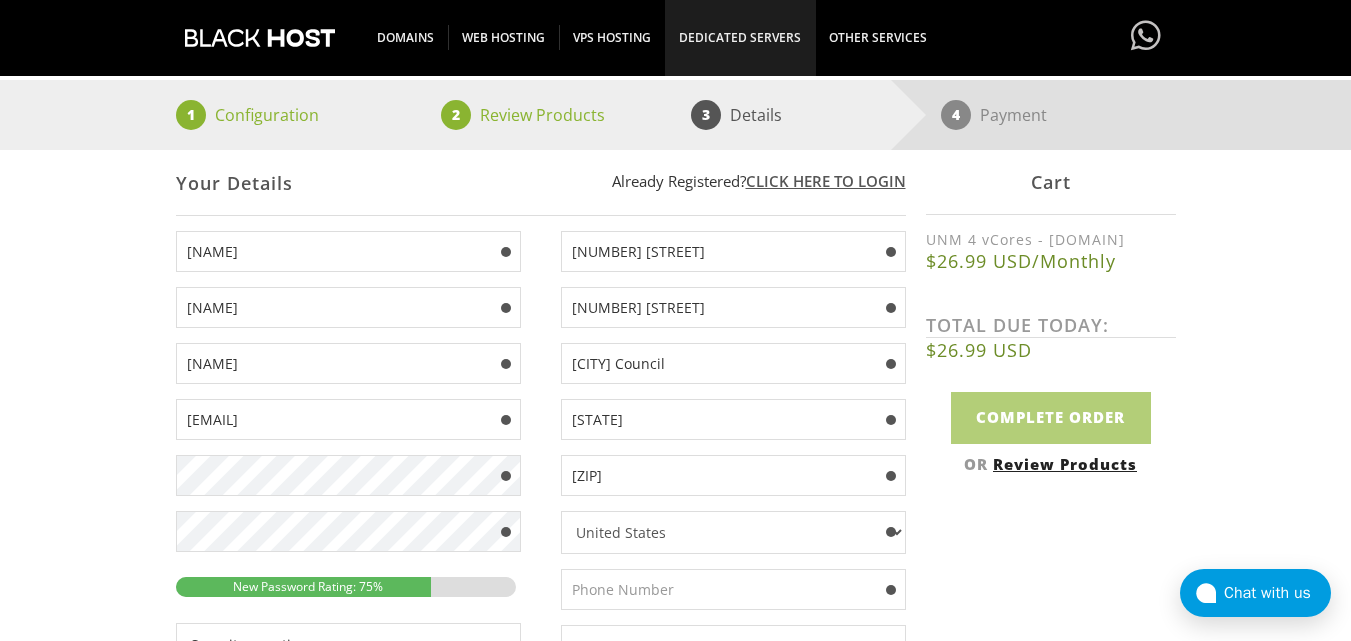 type on "[ZIP]" 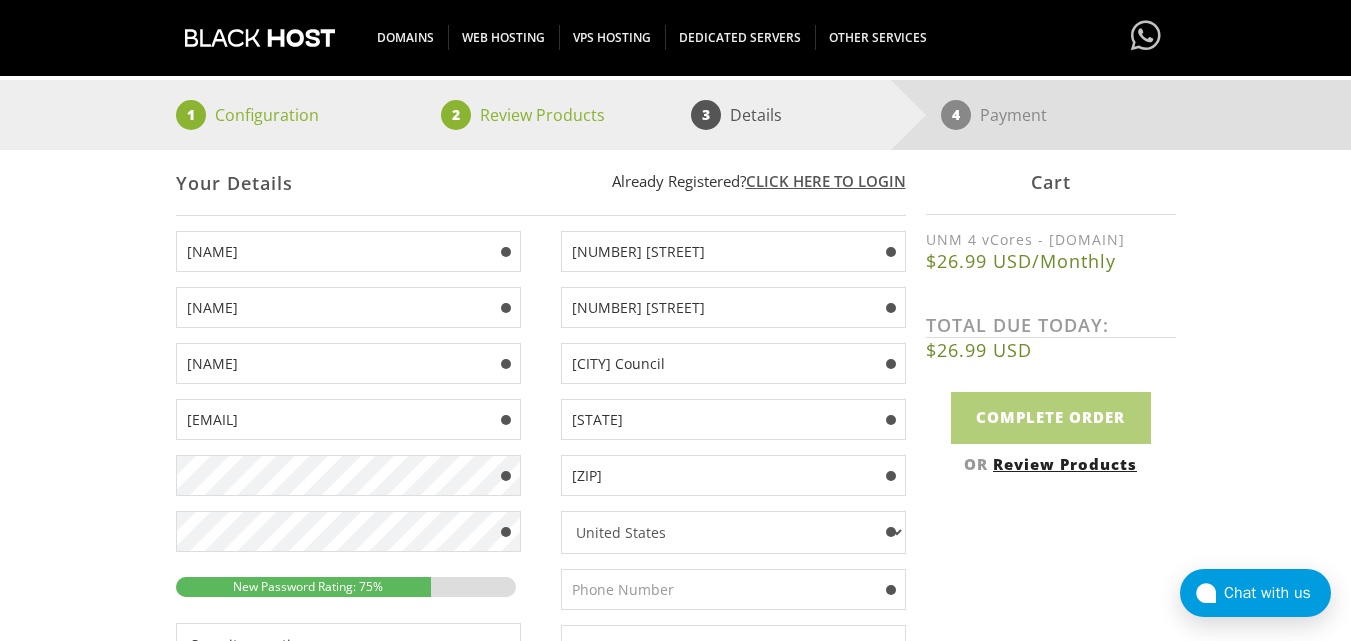 click at bounding box center [733, 589] 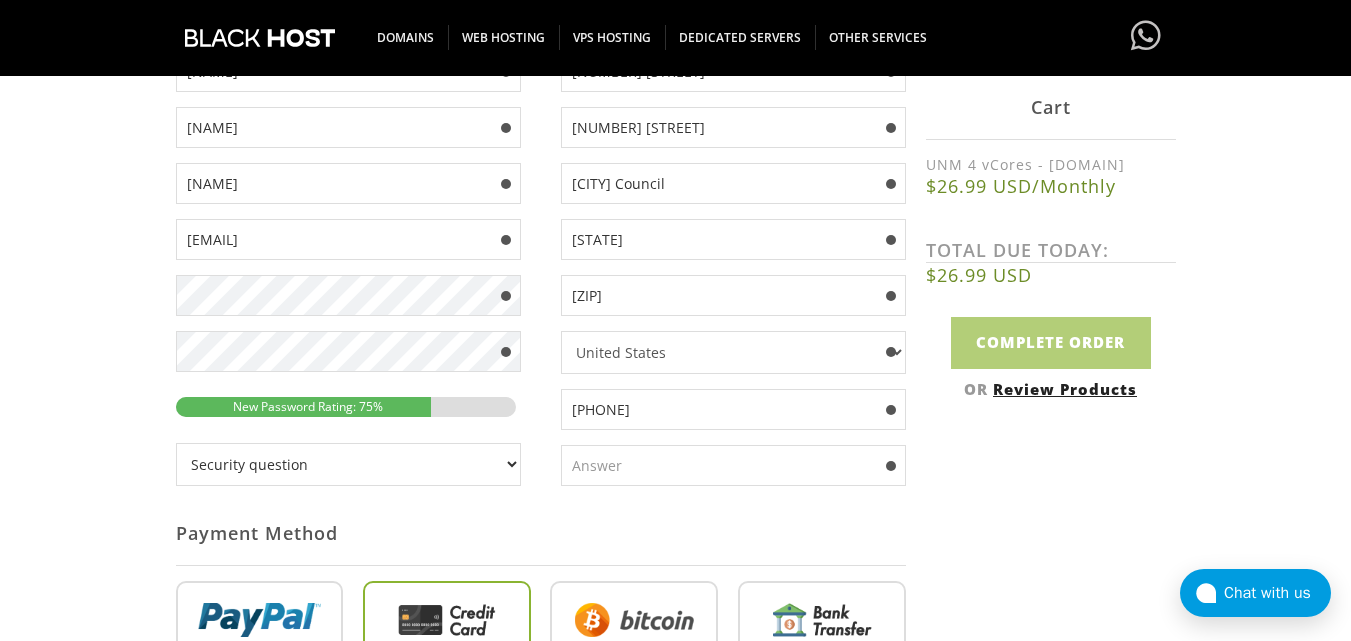 scroll, scrollTop: 491, scrollLeft: 0, axis: vertical 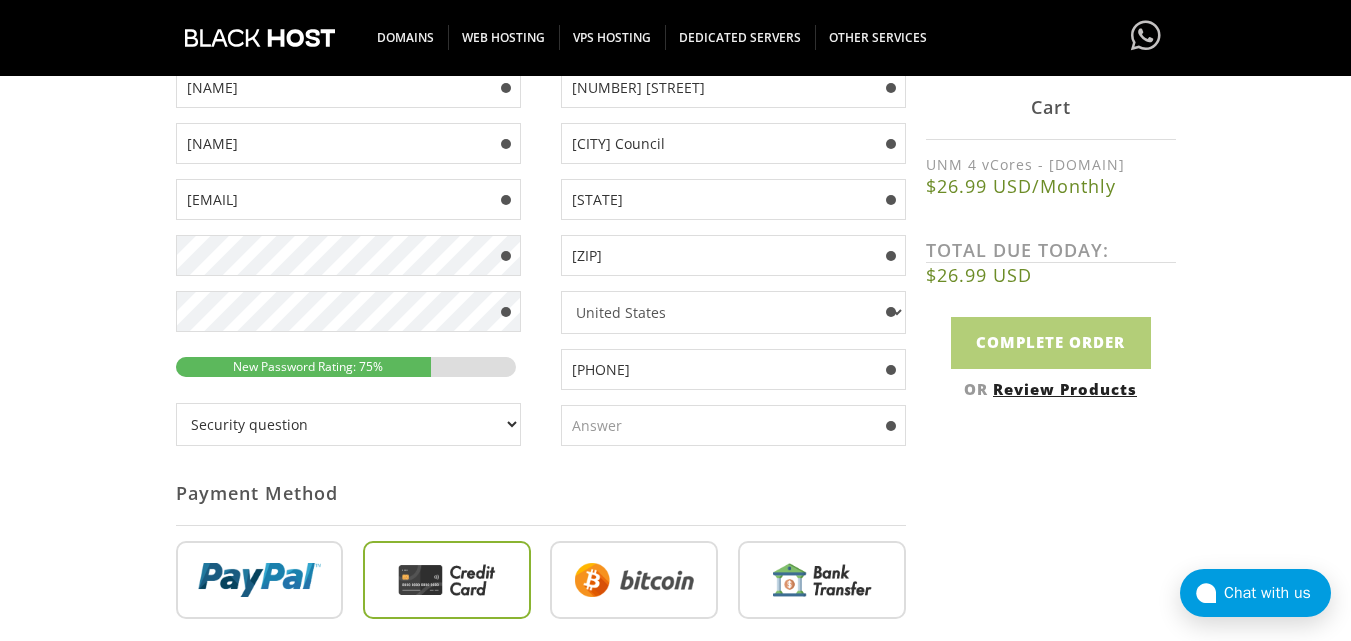type on "[PHONE]" 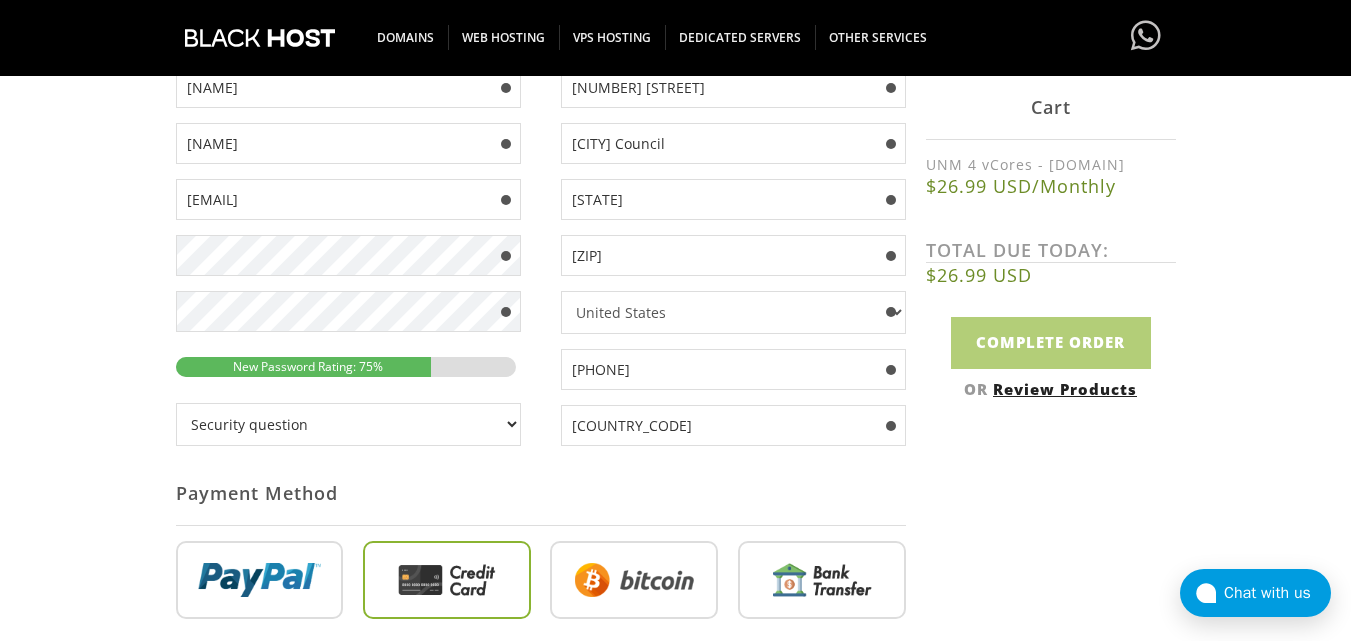 type on "[NAME]" 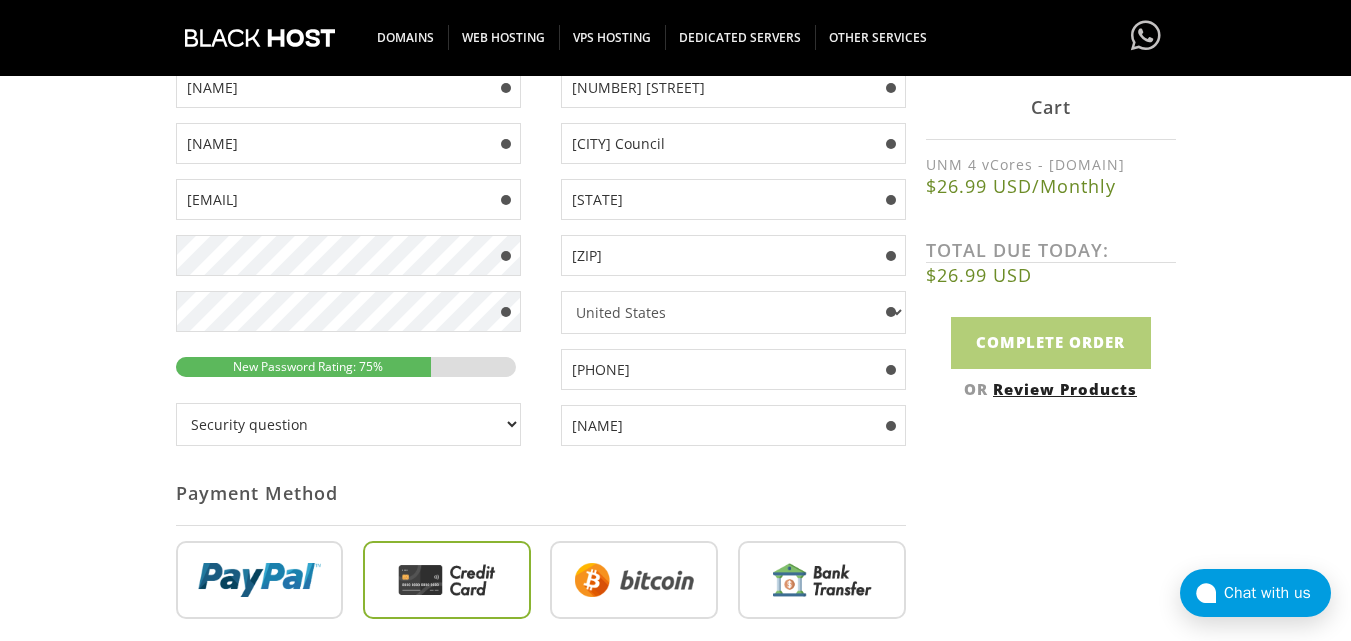 type 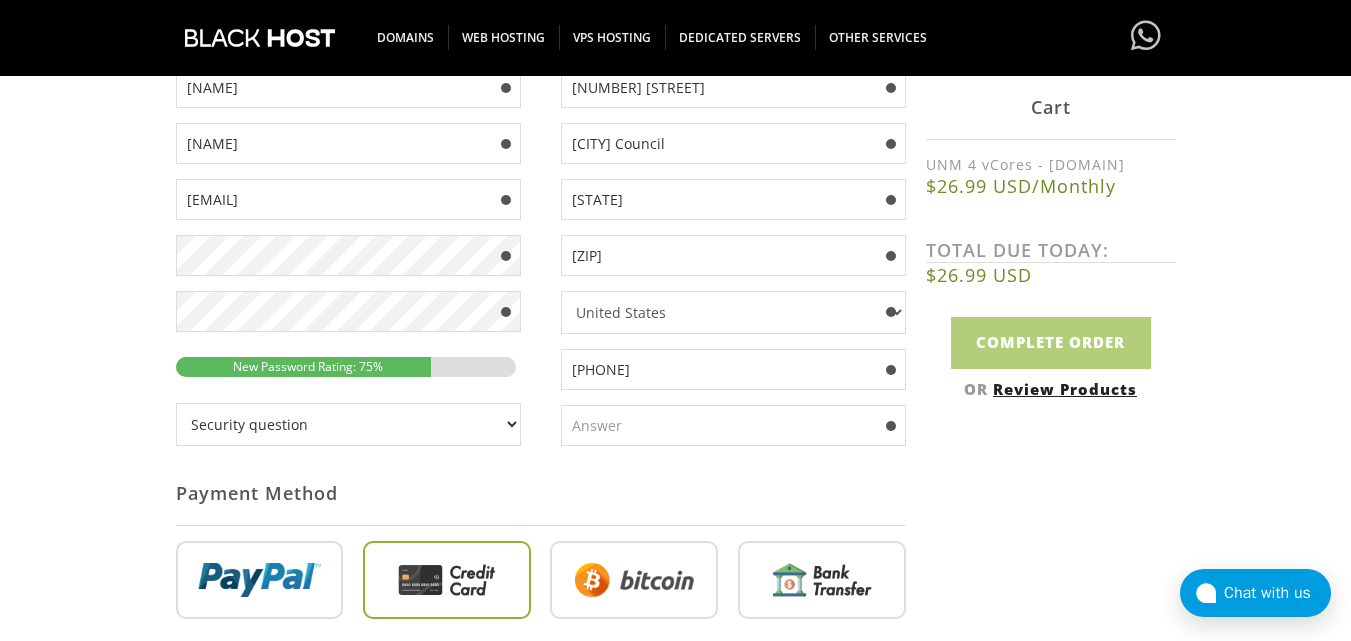 click on "Security question
What's your favorite color?
What is the first name of the person you first kissed?
Dave would you like to play chess?
Hash, hash baby?
Where am I?
Who are you?
What is your Secret Question Answer?" at bounding box center (348, 424) 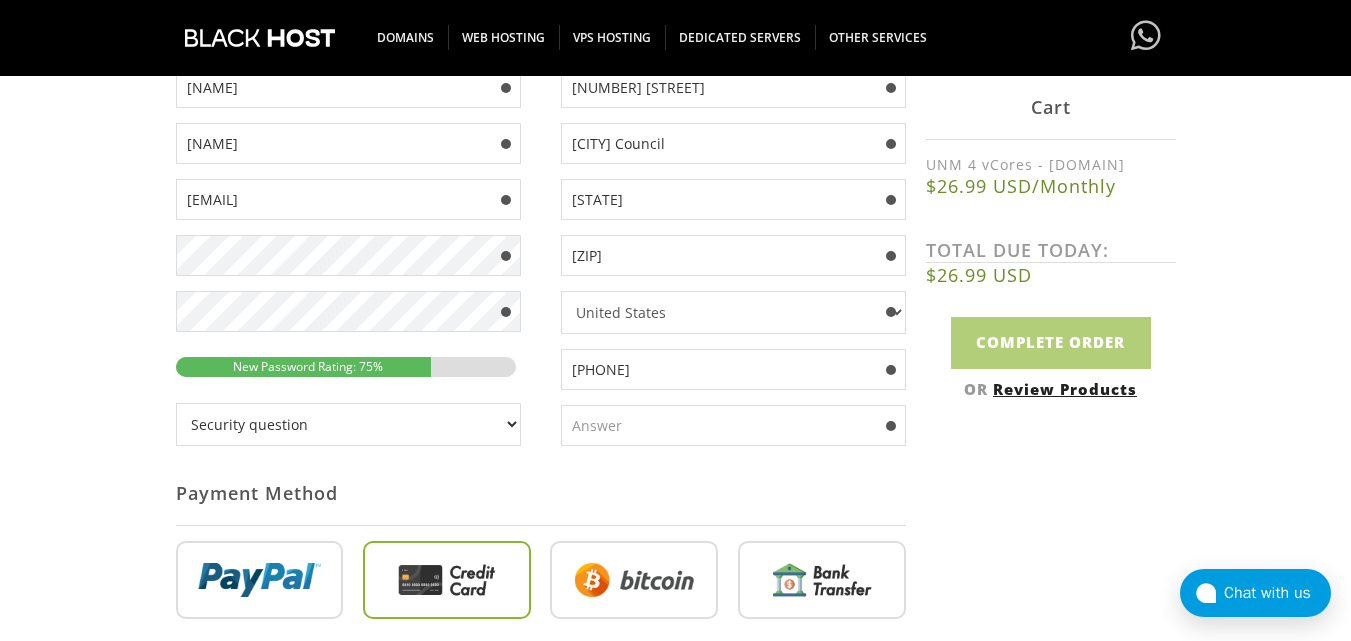 select on "1" 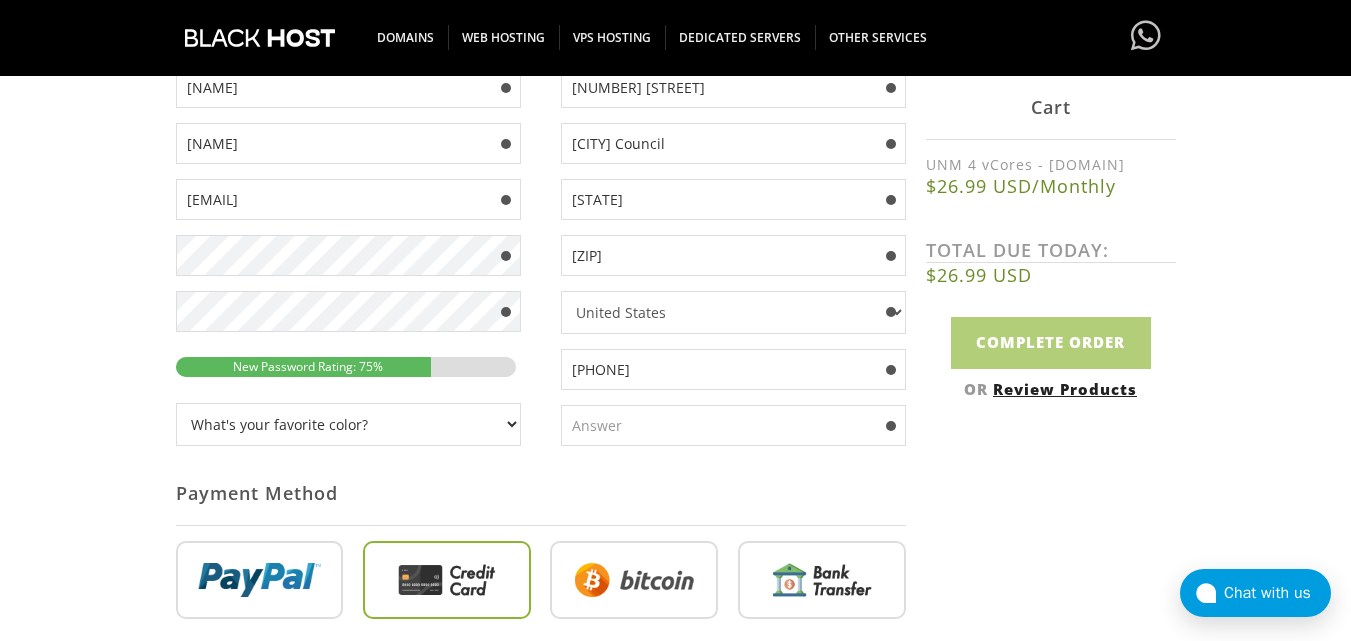 click at bounding box center (733, 425) 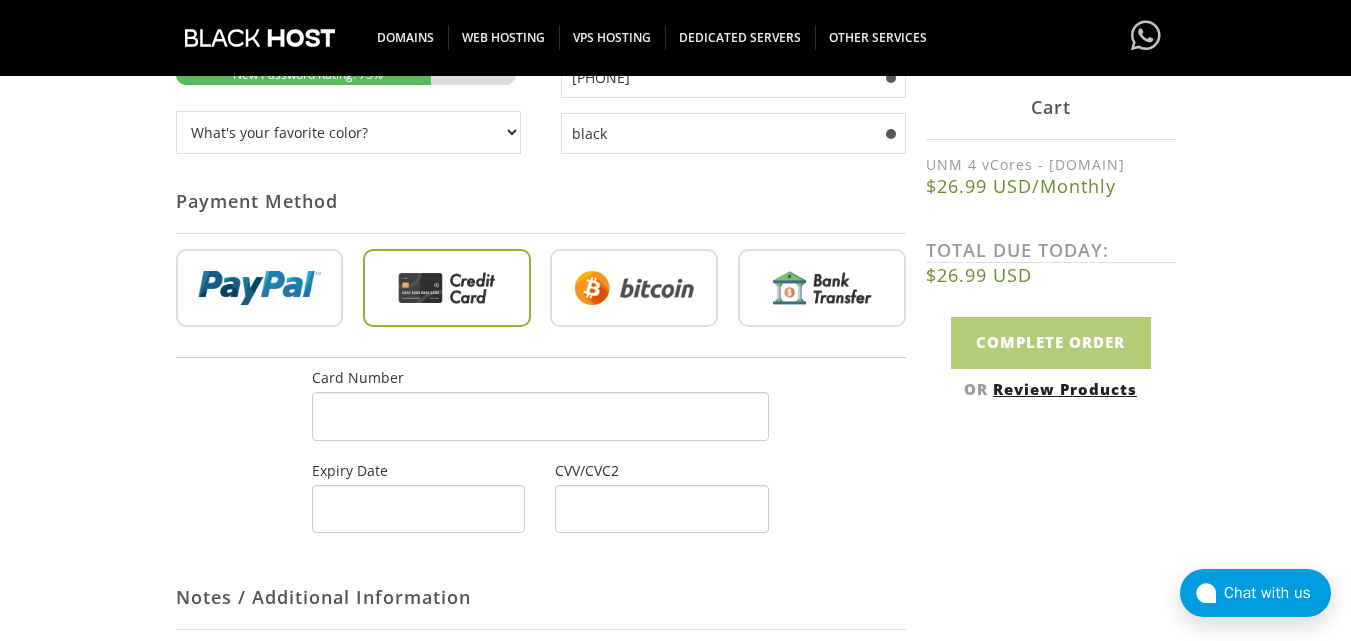 scroll, scrollTop: 834, scrollLeft: 0, axis: vertical 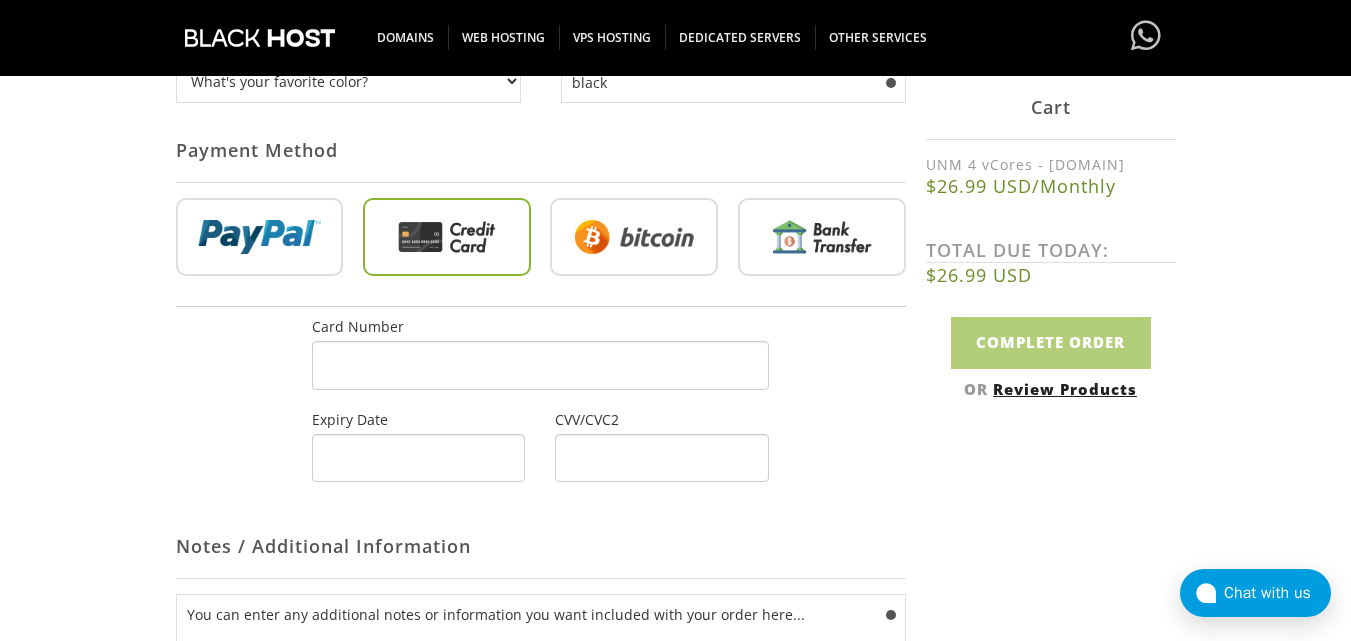 type on "black" 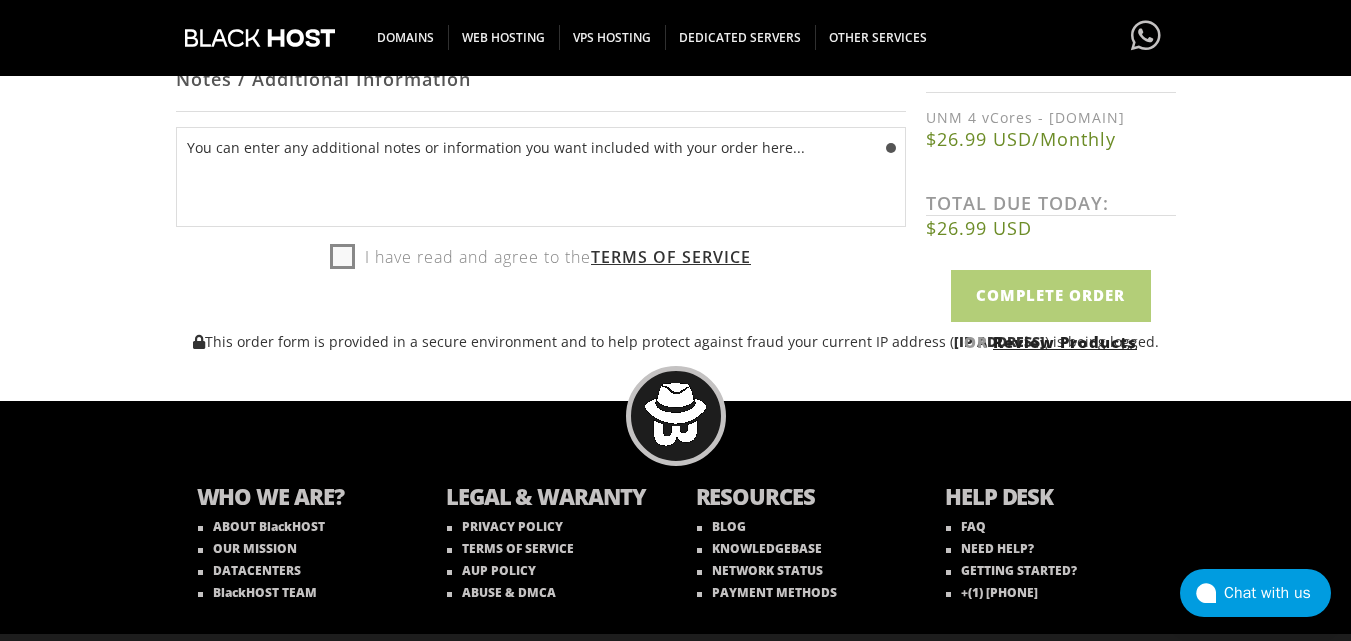 scroll, scrollTop: 1286, scrollLeft: 0, axis: vertical 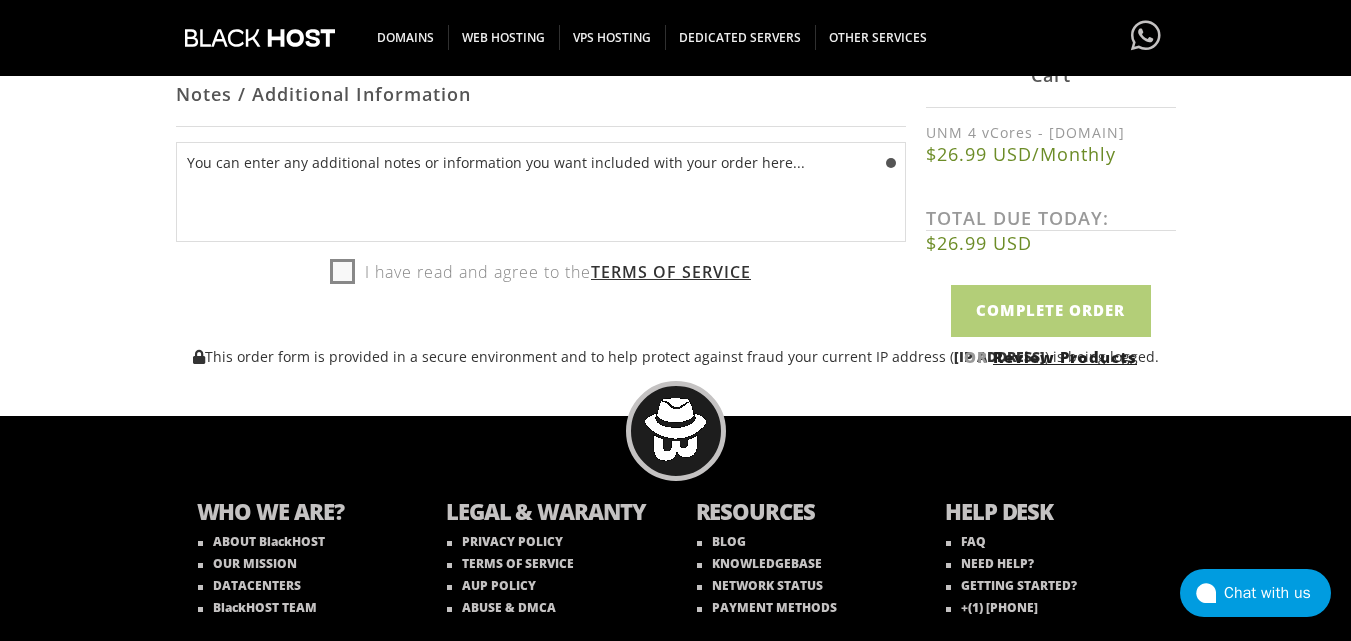 click on "I have read and agree to the  Terms of Service" at bounding box center (540, 272) 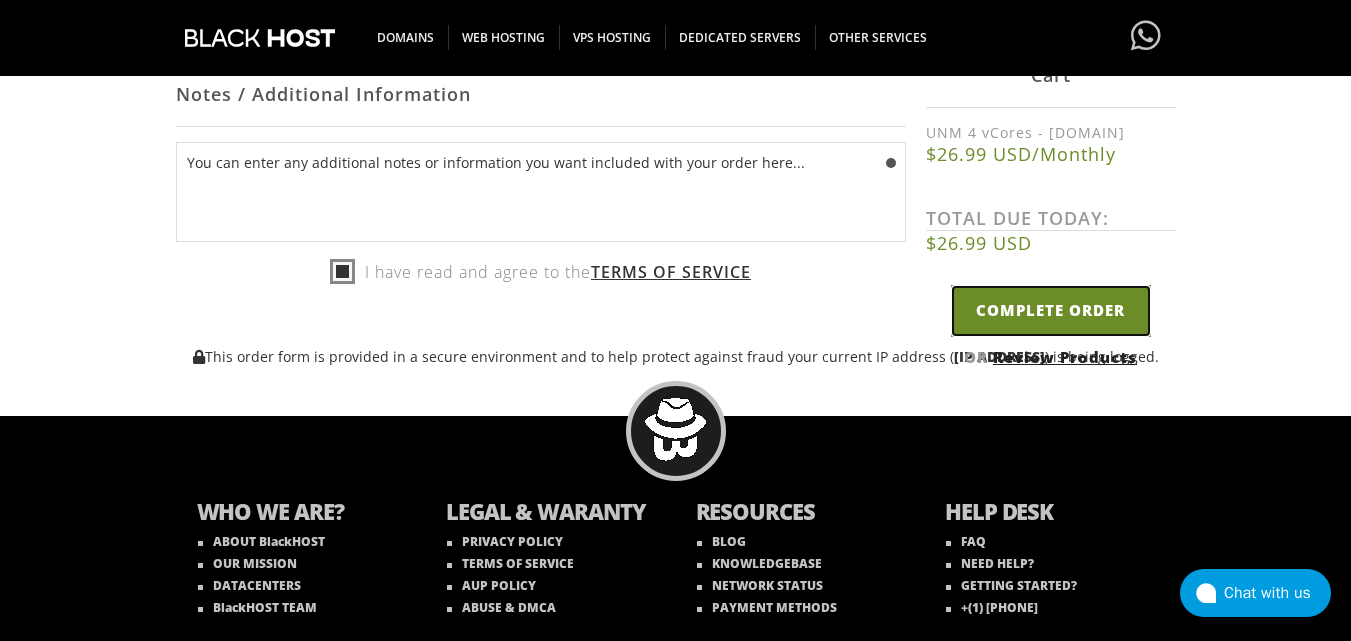 click on "Complete Order" at bounding box center [1051, 310] 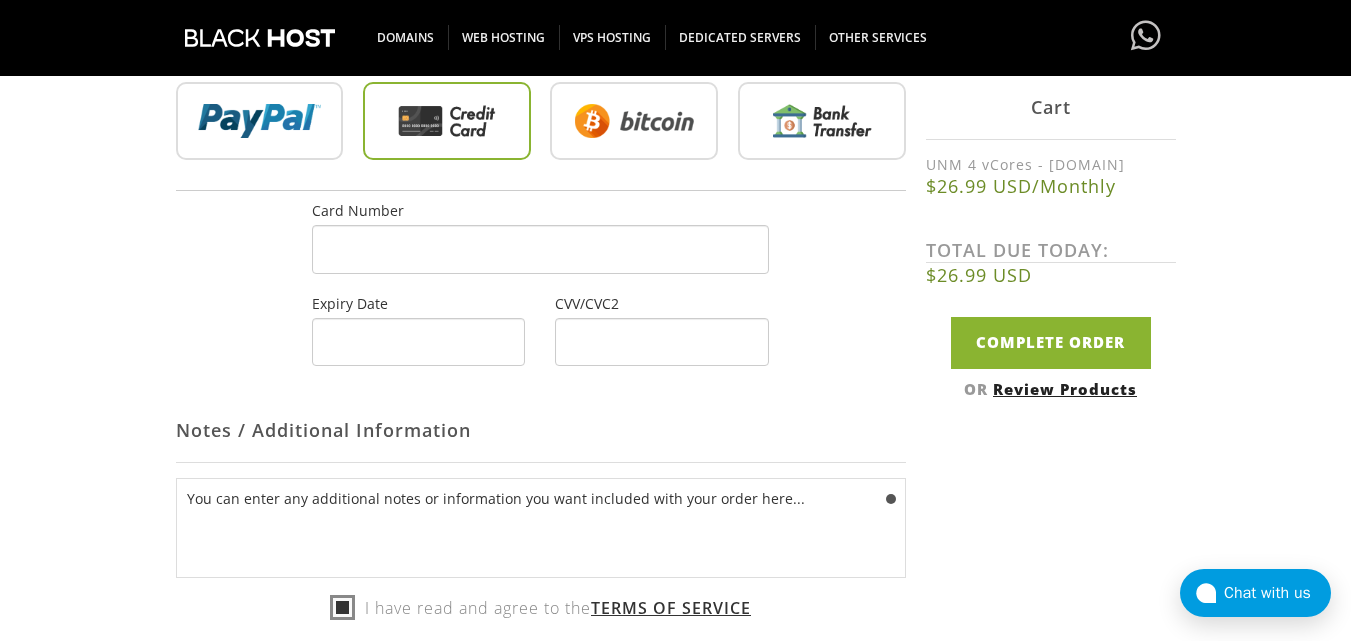 scroll, scrollTop: 1044, scrollLeft: 0, axis: vertical 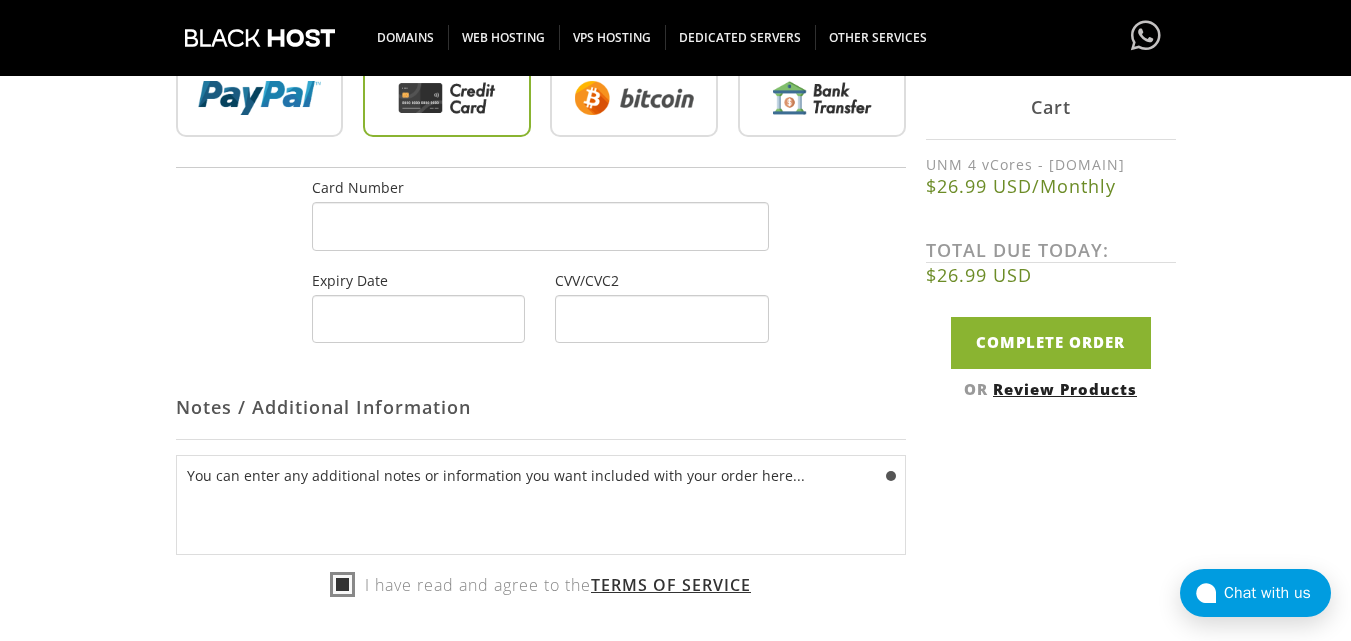 click on "Card Number Expiry Date CVV/CVC2" at bounding box center (540, 261) 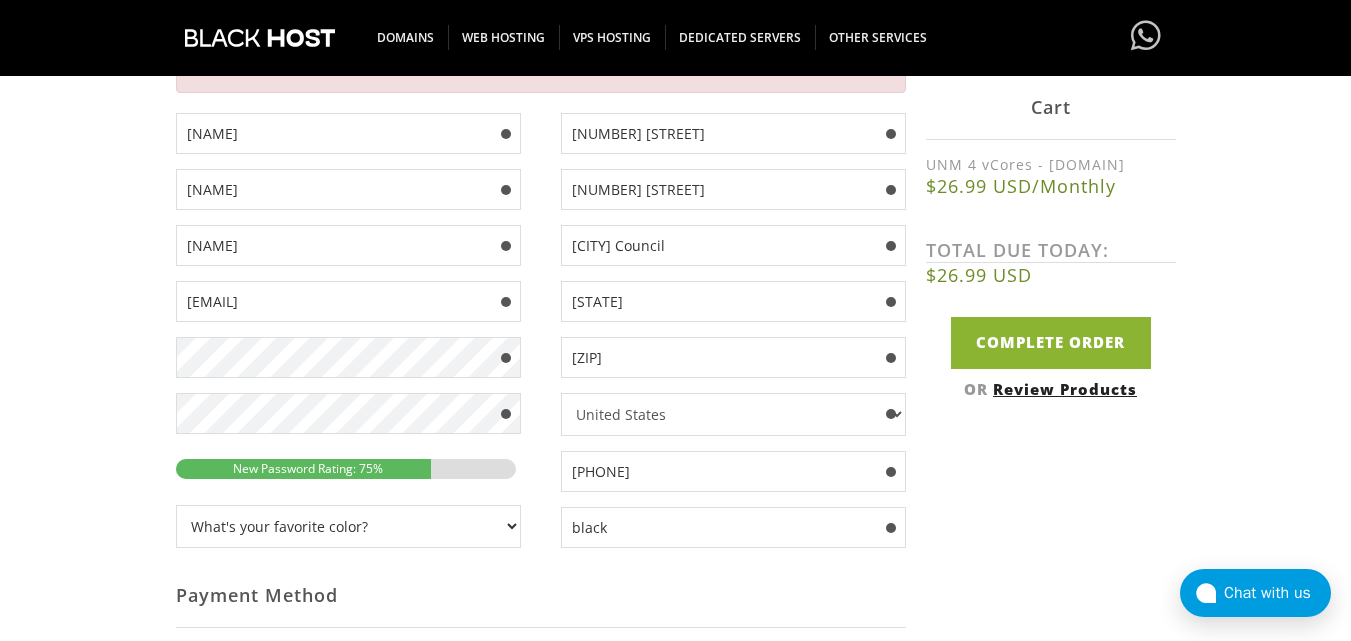 scroll, scrollTop: 452, scrollLeft: 0, axis: vertical 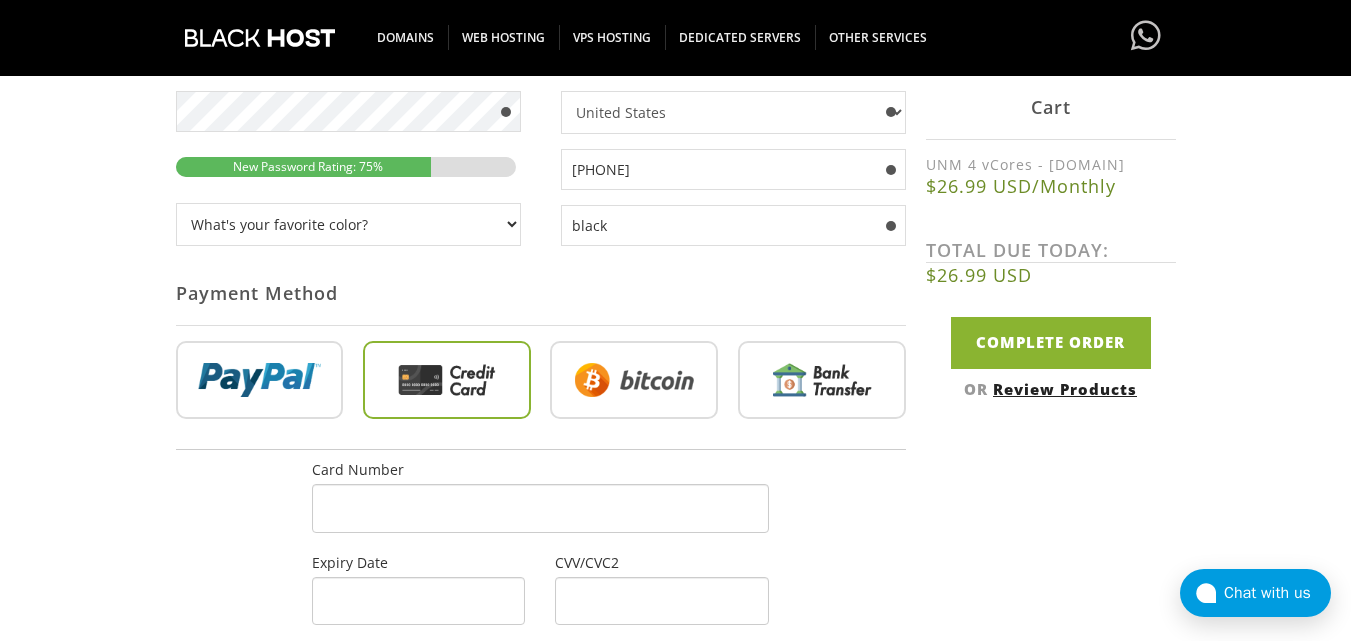 click on "Expiry Date" at bounding box center [418, 589] 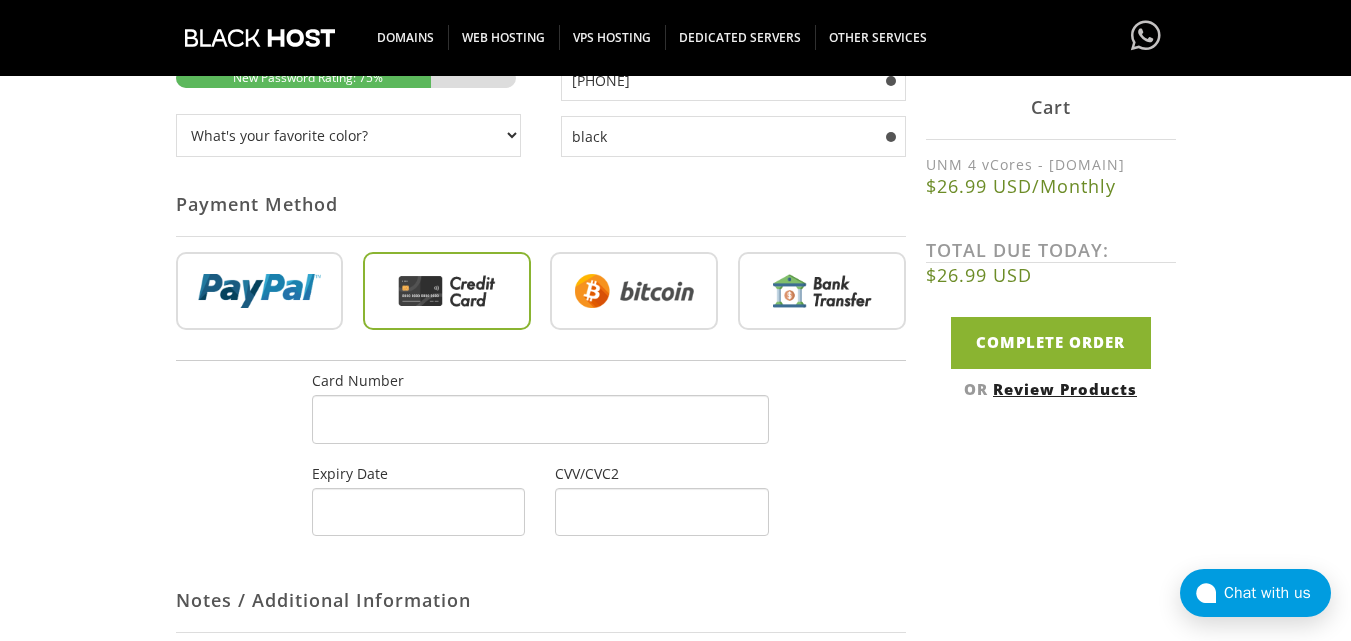 scroll, scrollTop: 709, scrollLeft: 0, axis: vertical 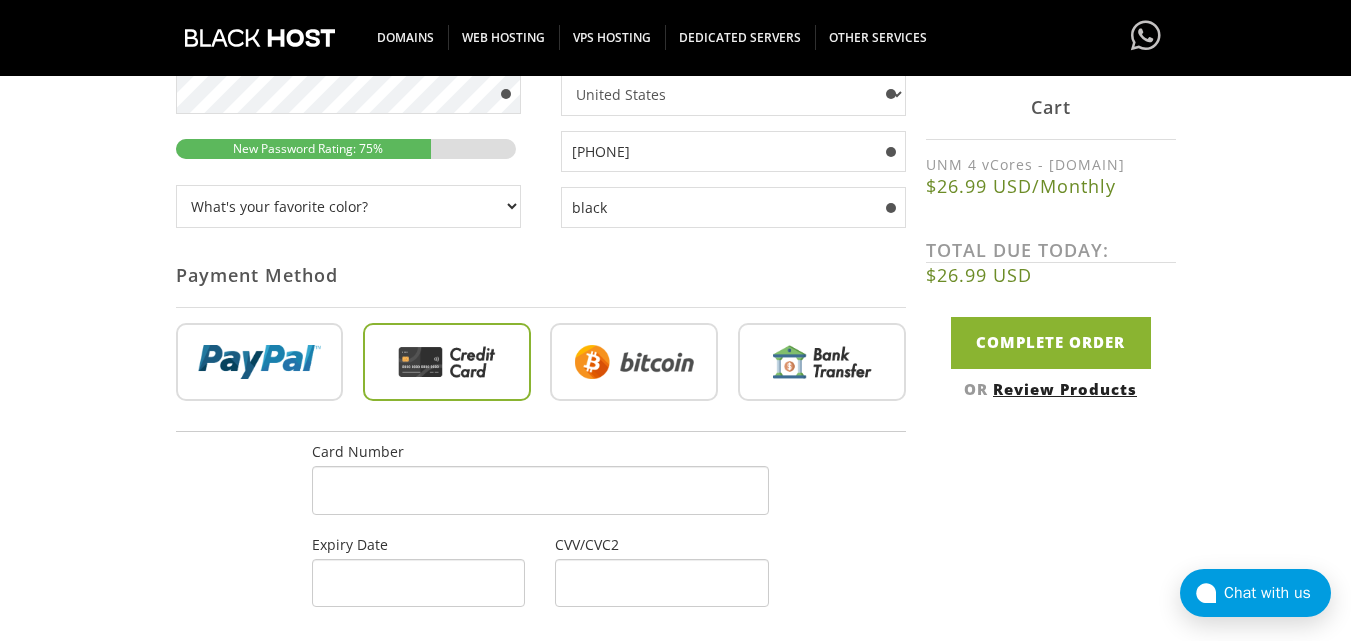 drag, startPoint x: 413, startPoint y: 539, endPoint x: 418, endPoint y: 563, distance: 24.5153 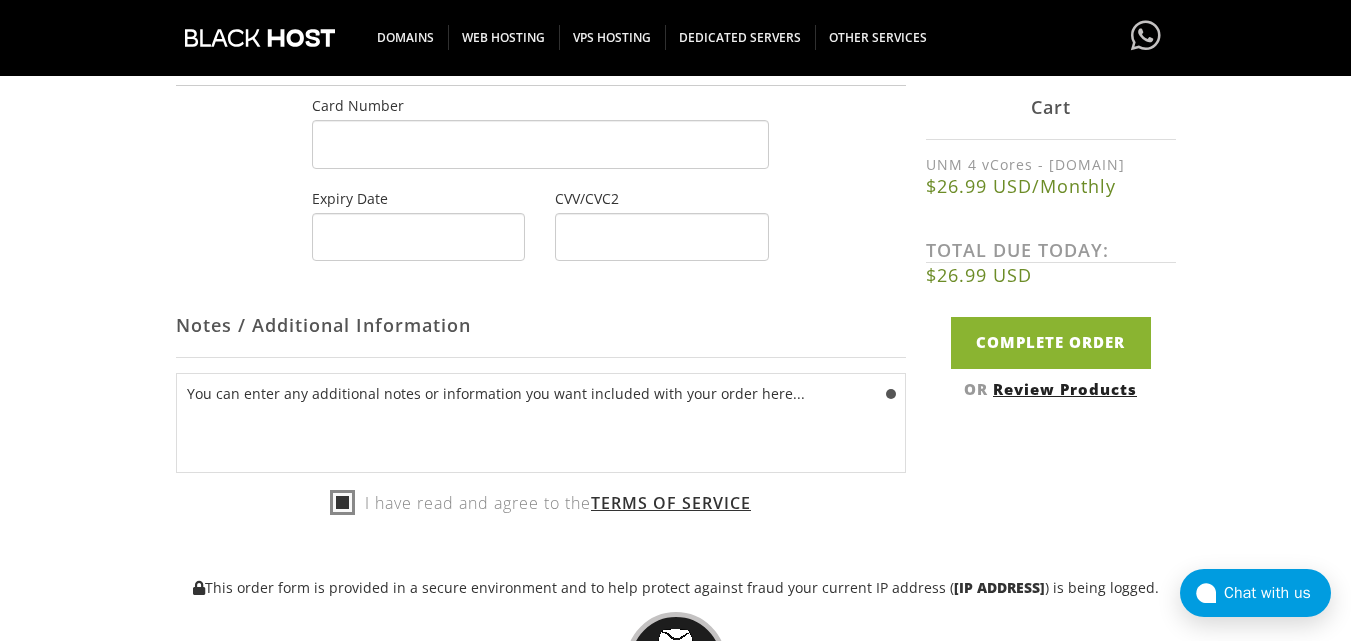 scroll, scrollTop: 1085, scrollLeft: 0, axis: vertical 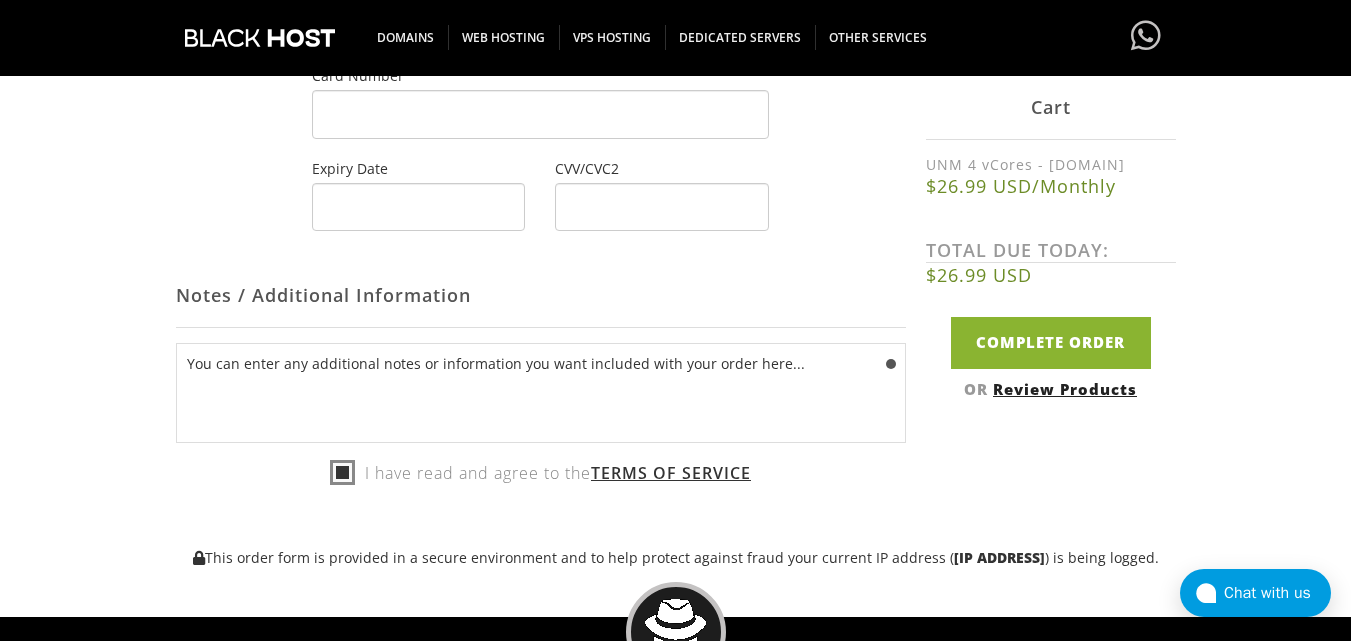 click on "Cart
UNM 4 vCores - [DOMAIN]
$26.99 USD/Monthly
TOTAL DUE TODAY:
$26.99 USD
Complete Order
OR  Review Products" at bounding box center [1051, 236] 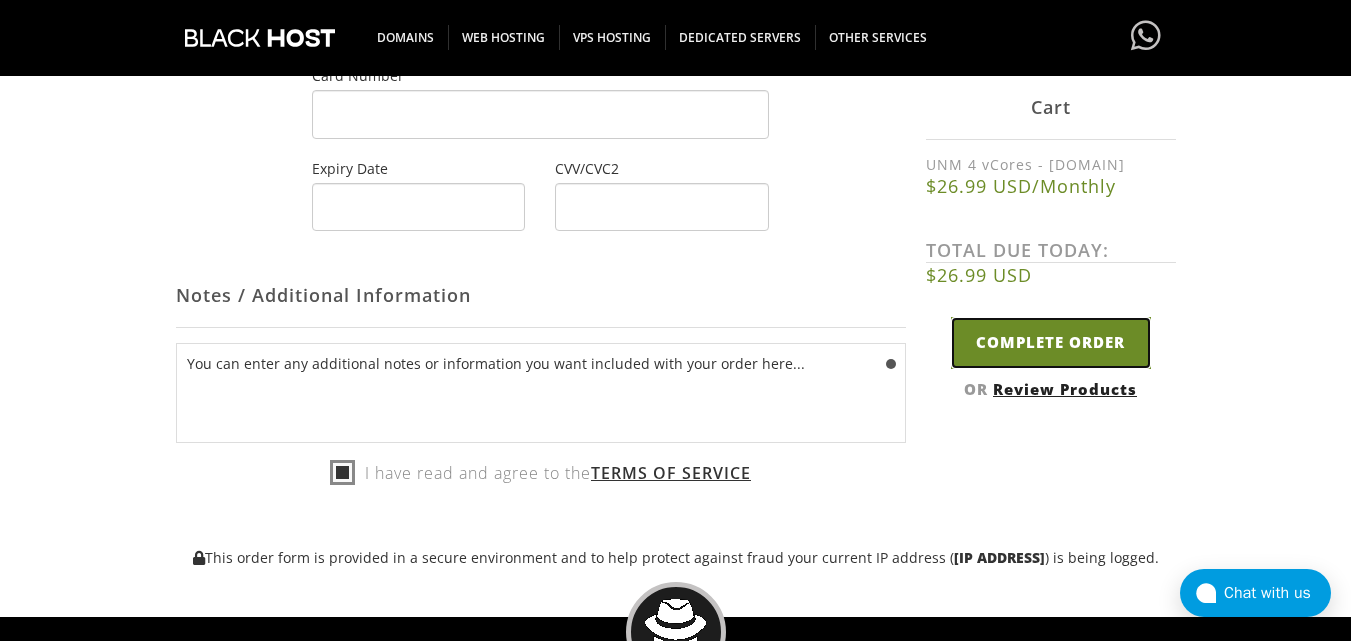 click on "Complete Order" at bounding box center (1051, 342) 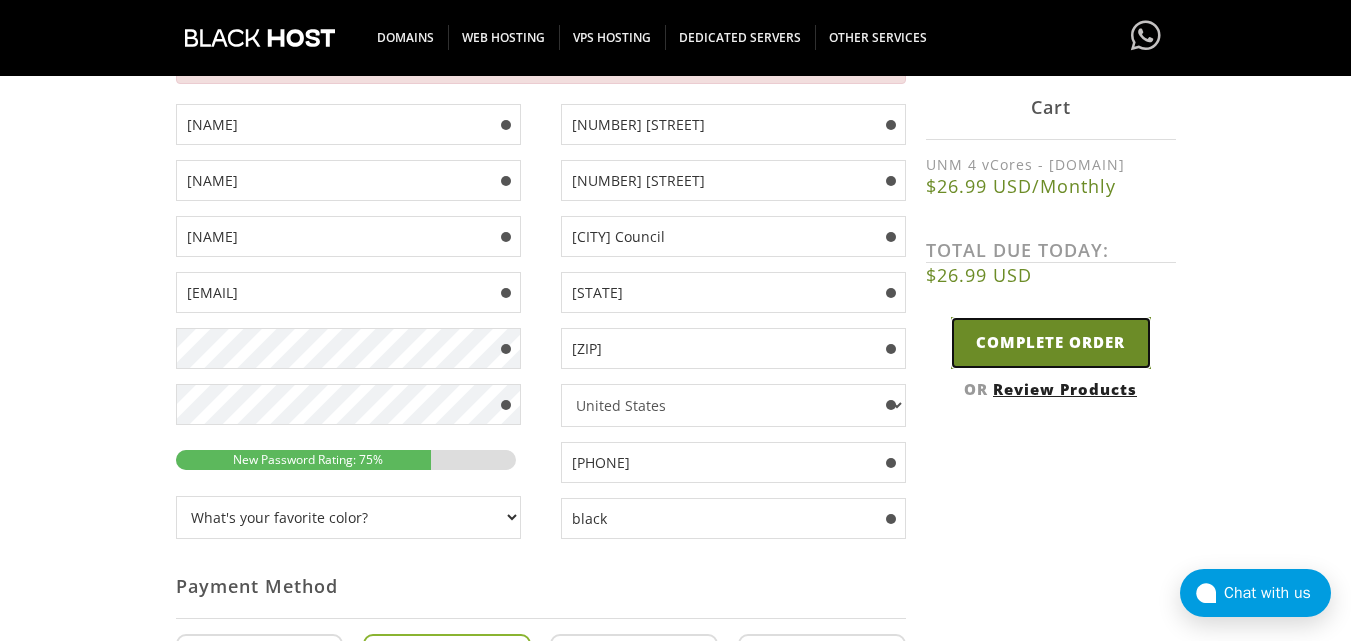 scroll, scrollTop: 452, scrollLeft: 0, axis: vertical 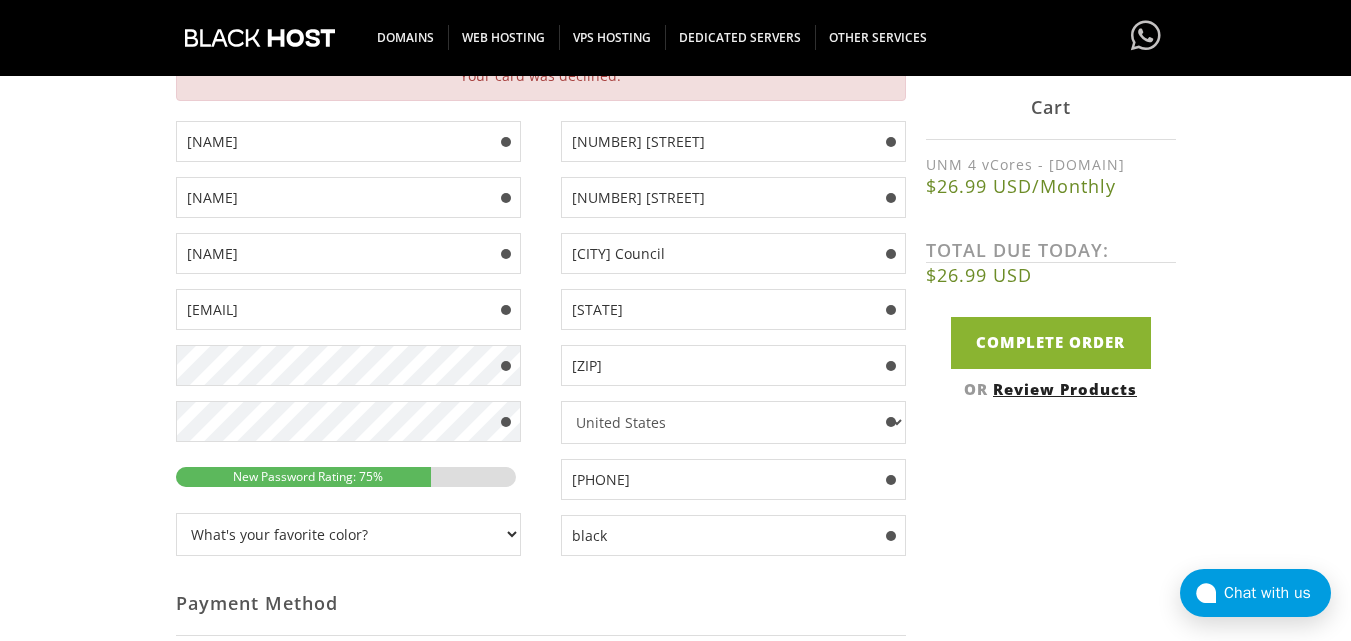 click on "[DOMAIN]
[NAME]
[NAME]
[EMAIL]" at bounding box center (541, 662) 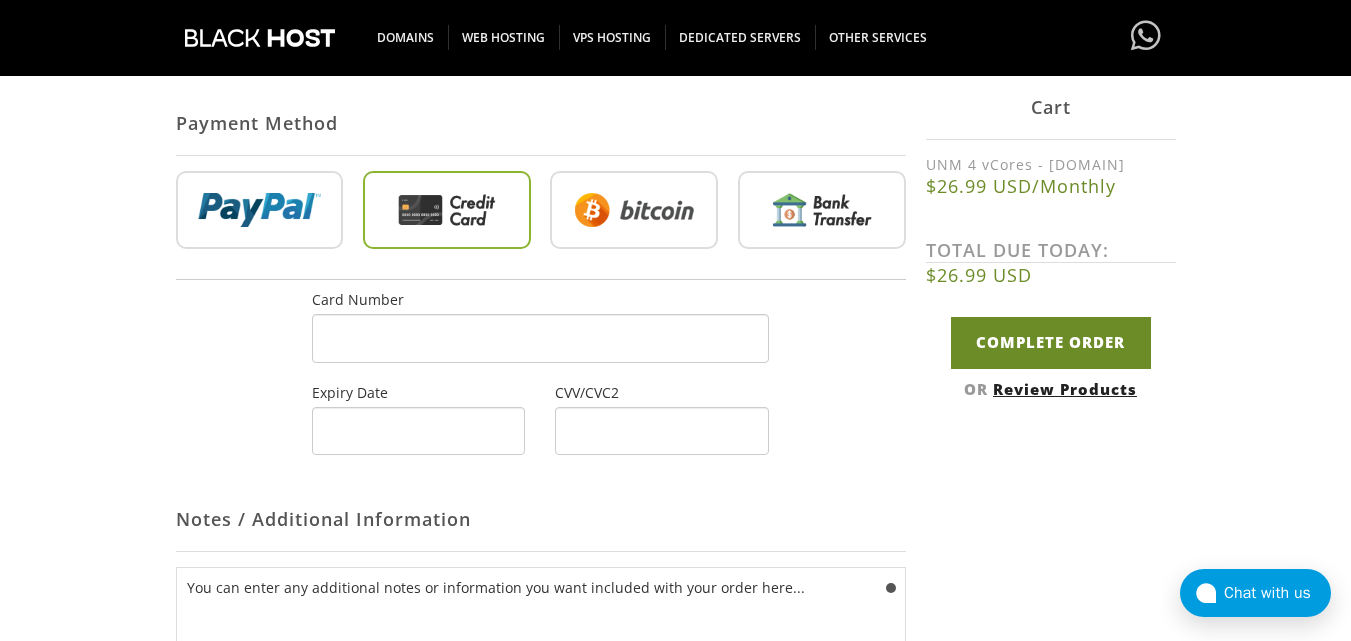 scroll, scrollTop: 879, scrollLeft: 0, axis: vertical 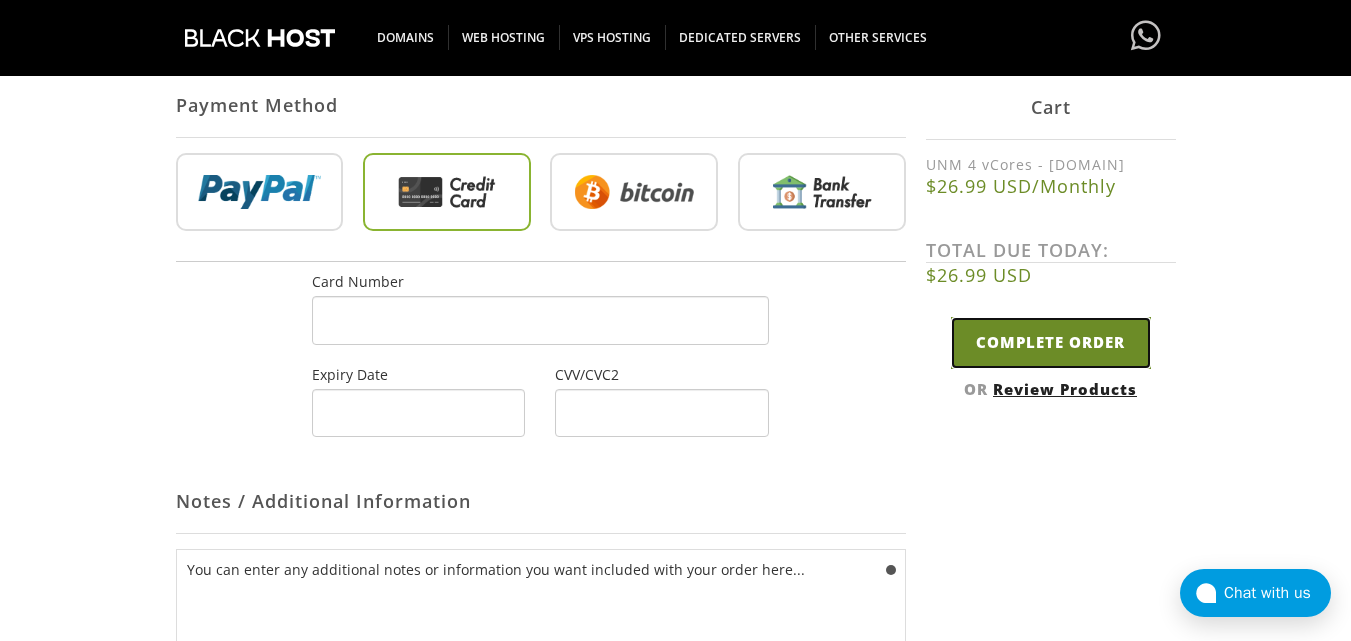 click on "Complete Order" at bounding box center (1051, 342) 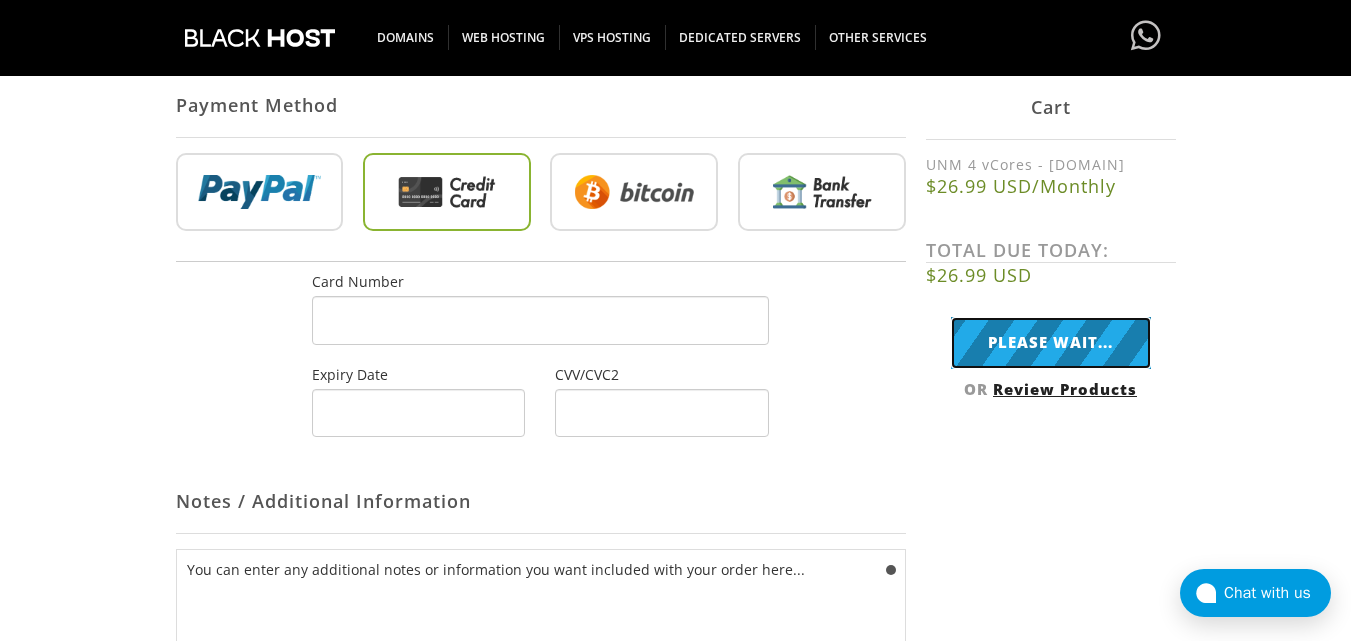 type on "Complete Order" 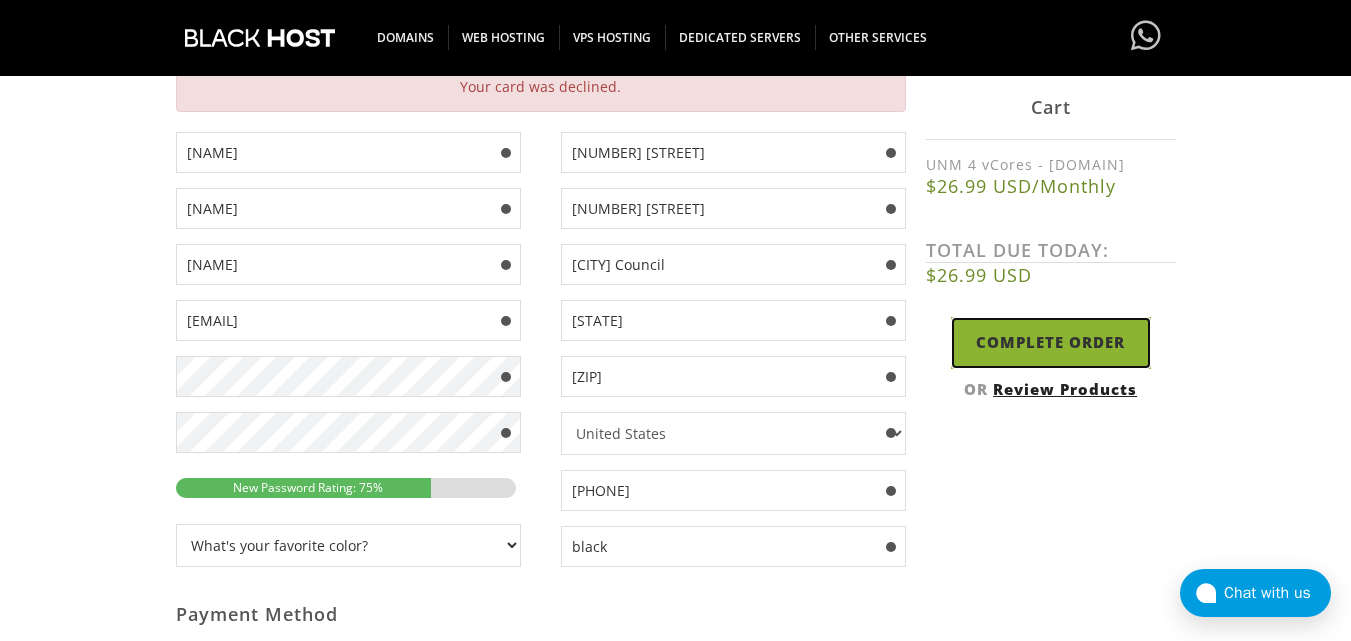 scroll, scrollTop: 454, scrollLeft: 0, axis: vertical 